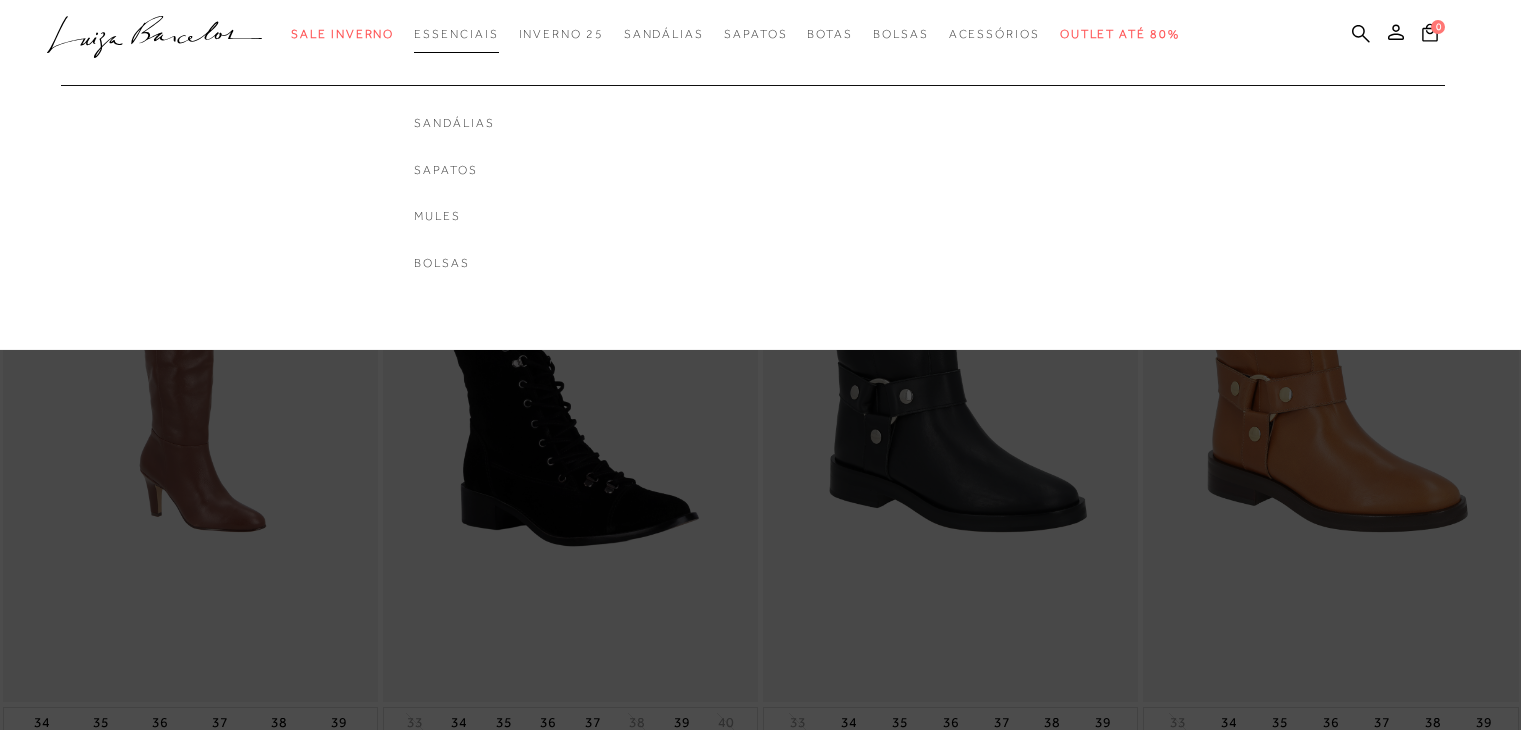 scroll, scrollTop: 0, scrollLeft: 0, axis: both 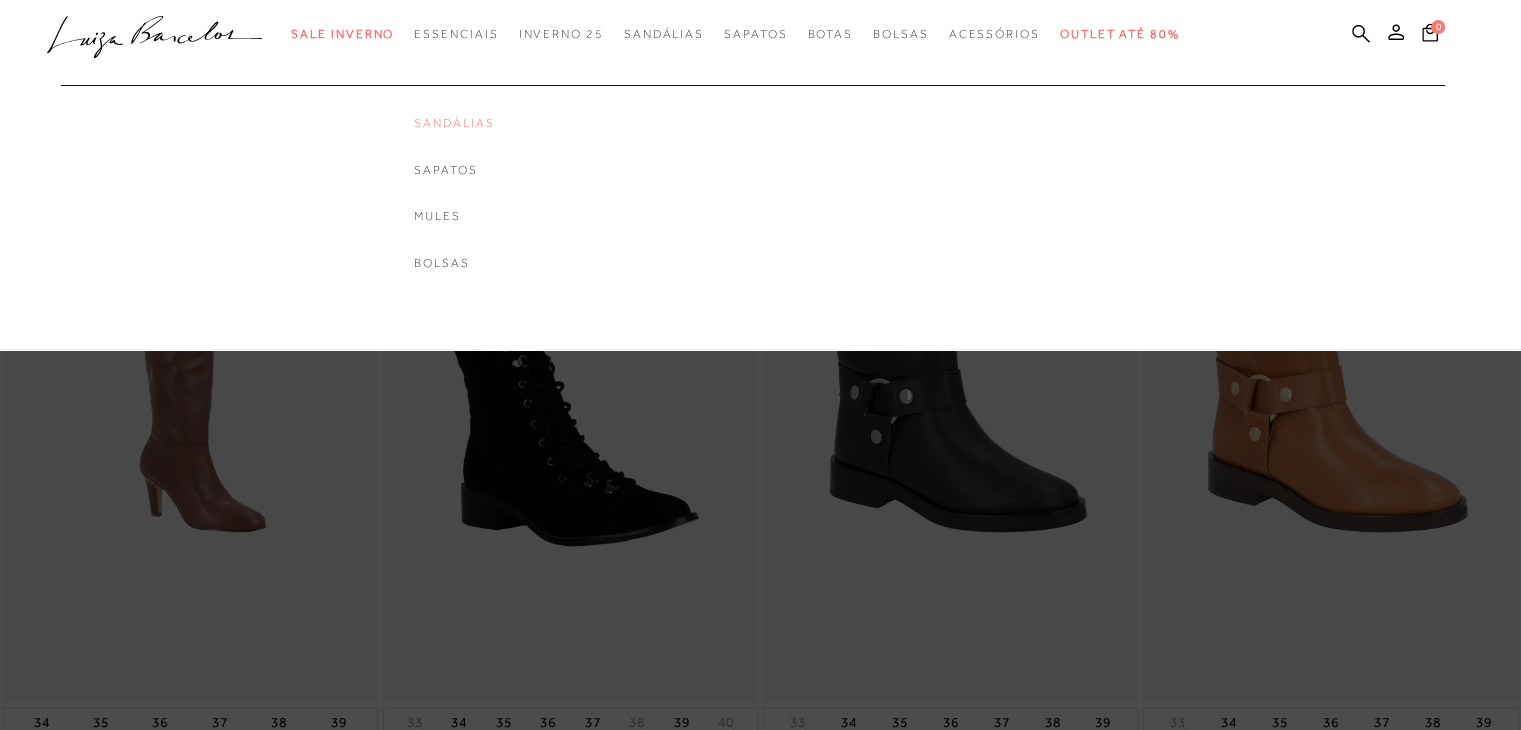 click on "Sandálias" at bounding box center (454, 123) 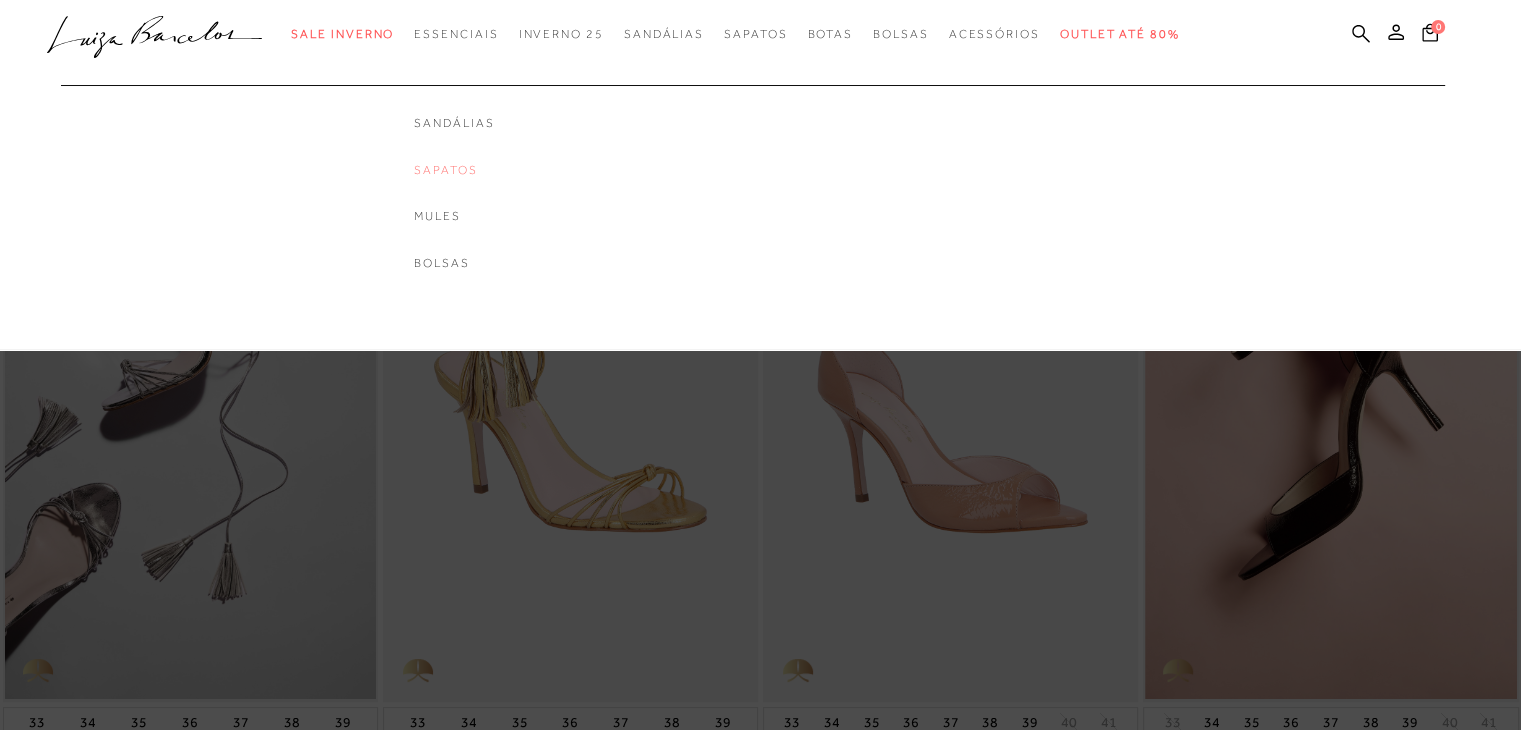click on "Sapatos" at bounding box center (454, 170) 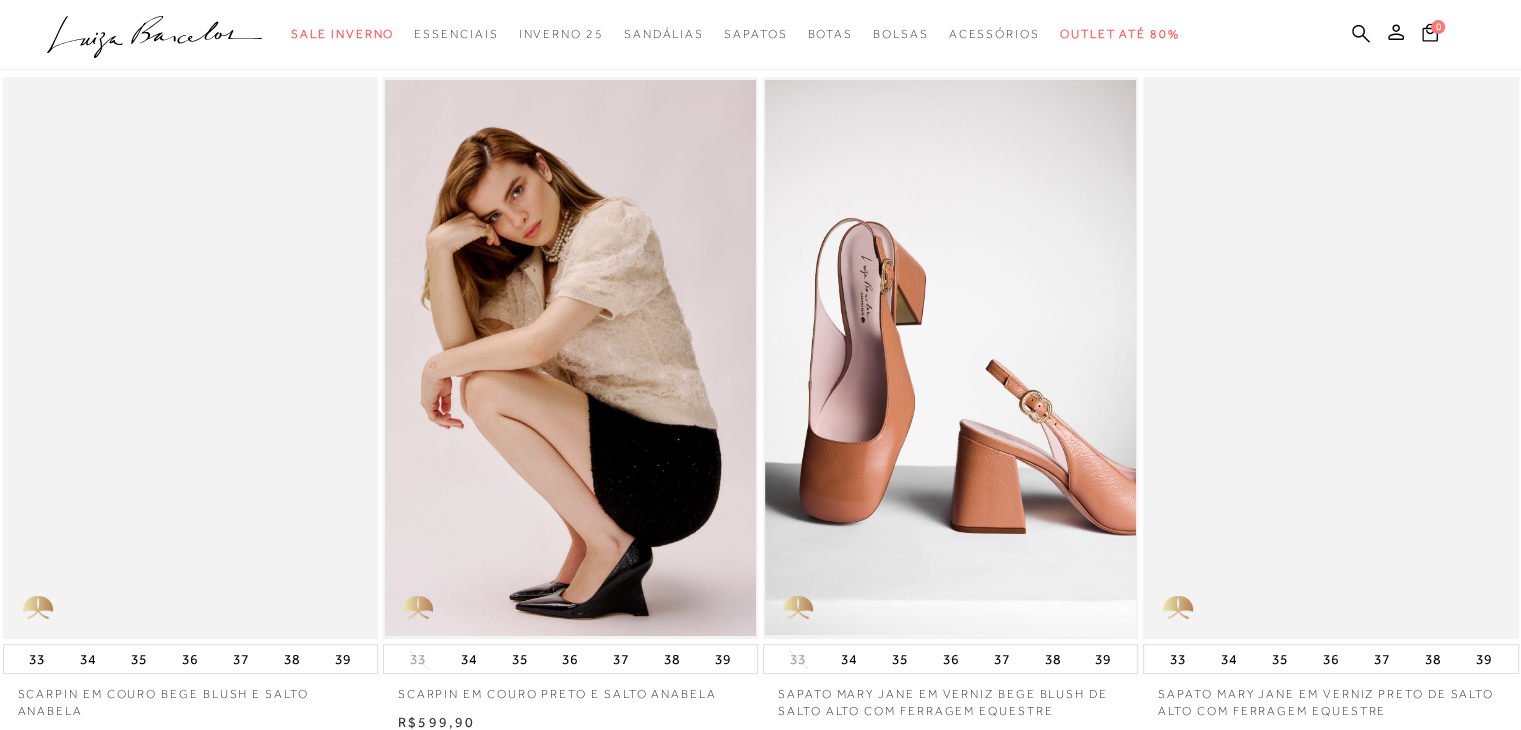 scroll, scrollTop: 0, scrollLeft: 0, axis: both 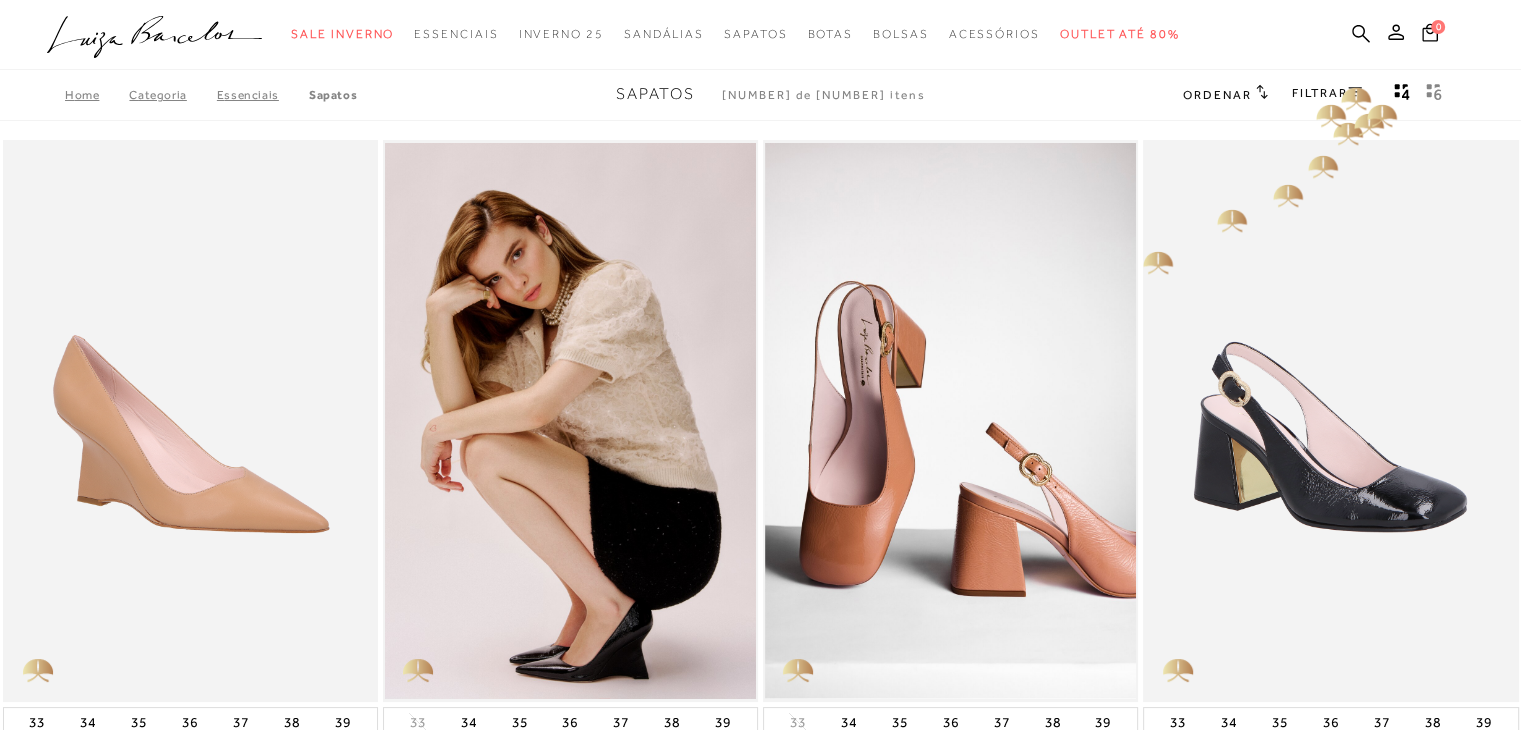 click on "FILTRAR" at bounding box center [1327, 93] 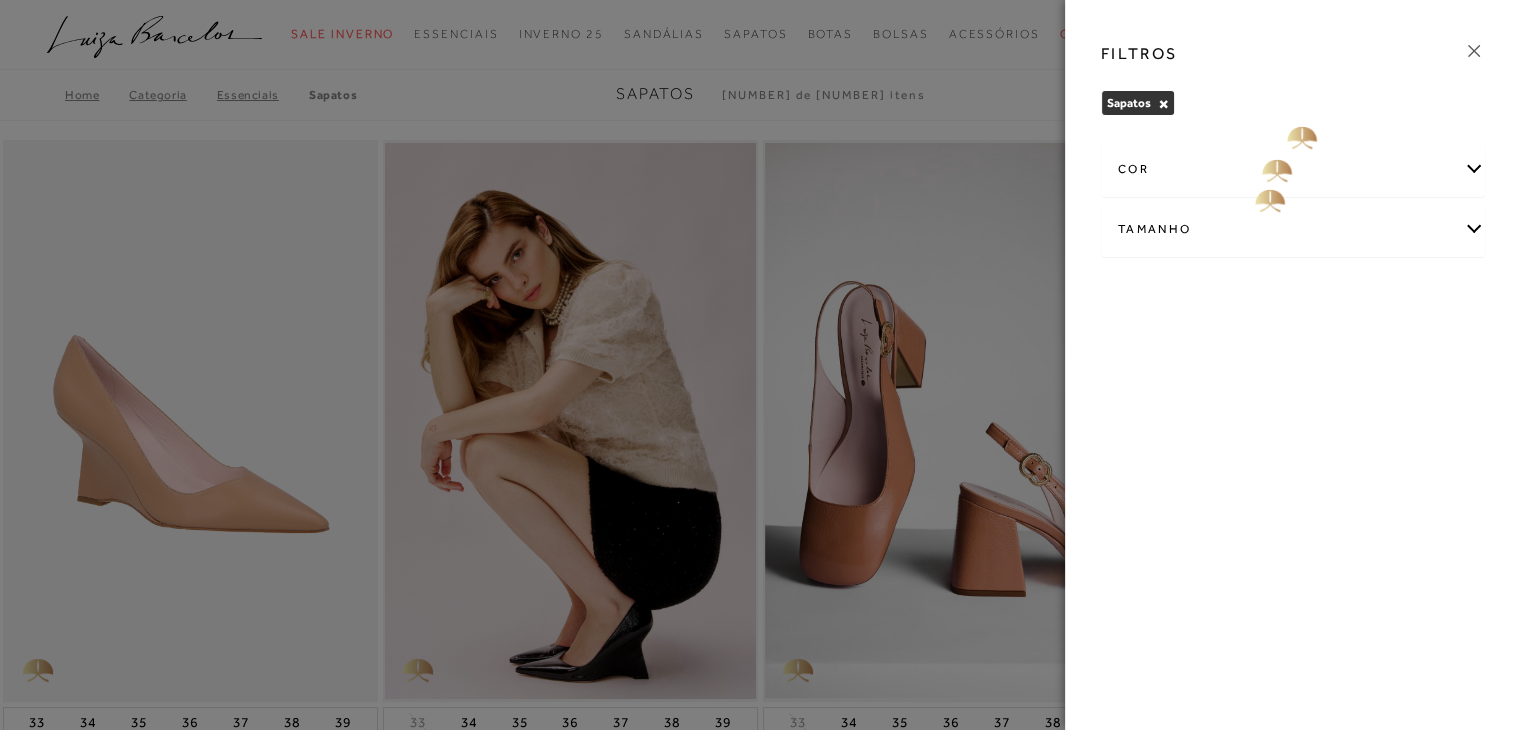 click on "cor" at bounding box center (1293, 169) 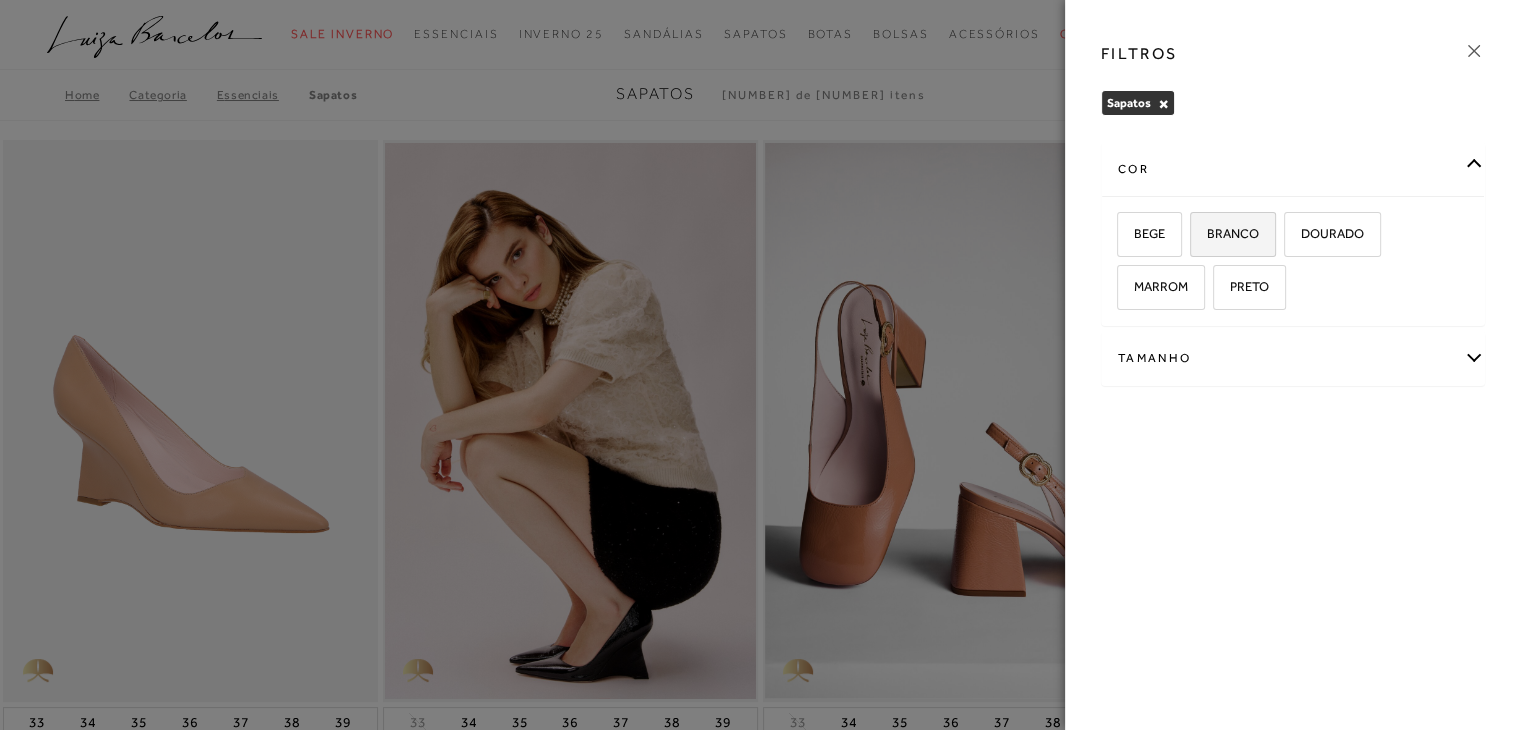 click on "BRANCO" at bounding box center [1225, 233] 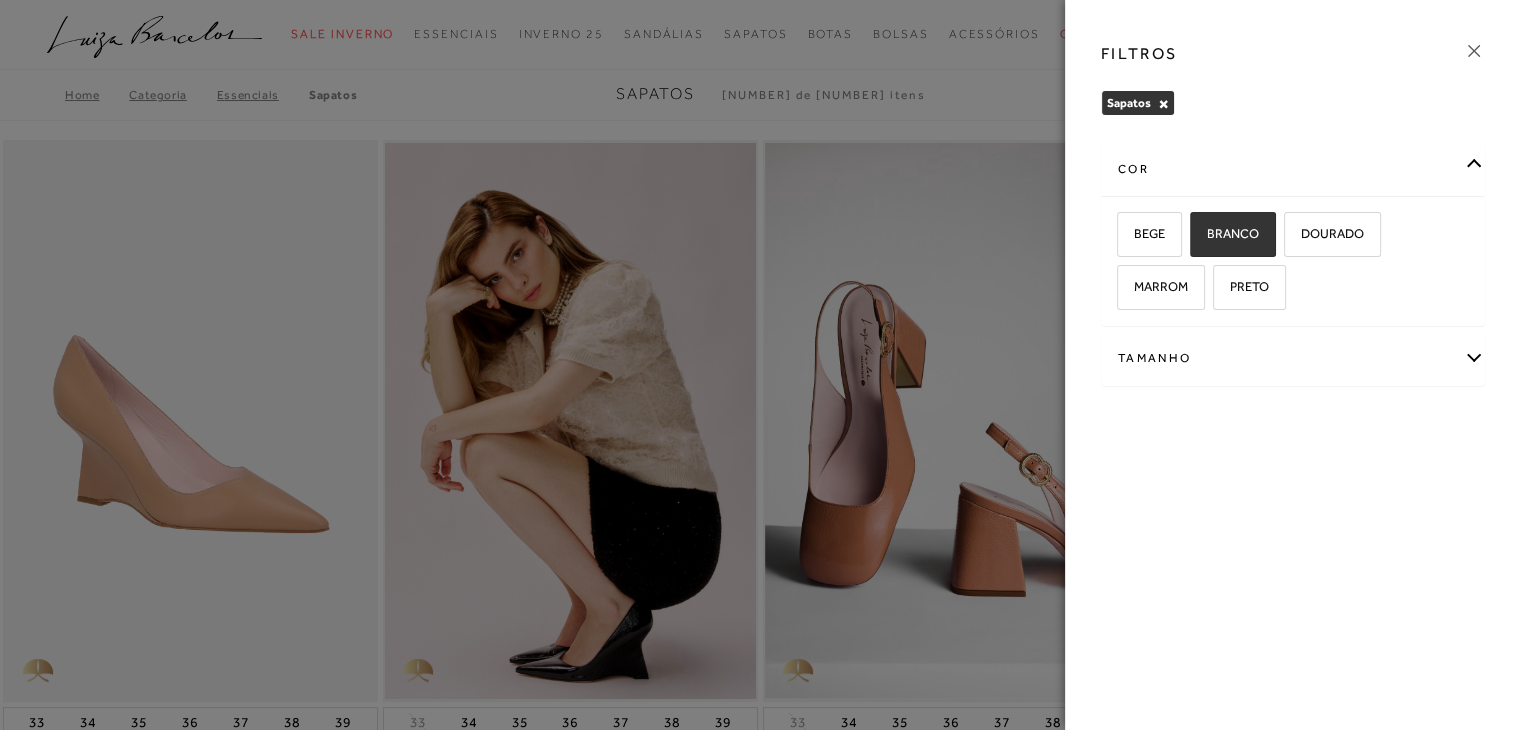 checkbox on "true" 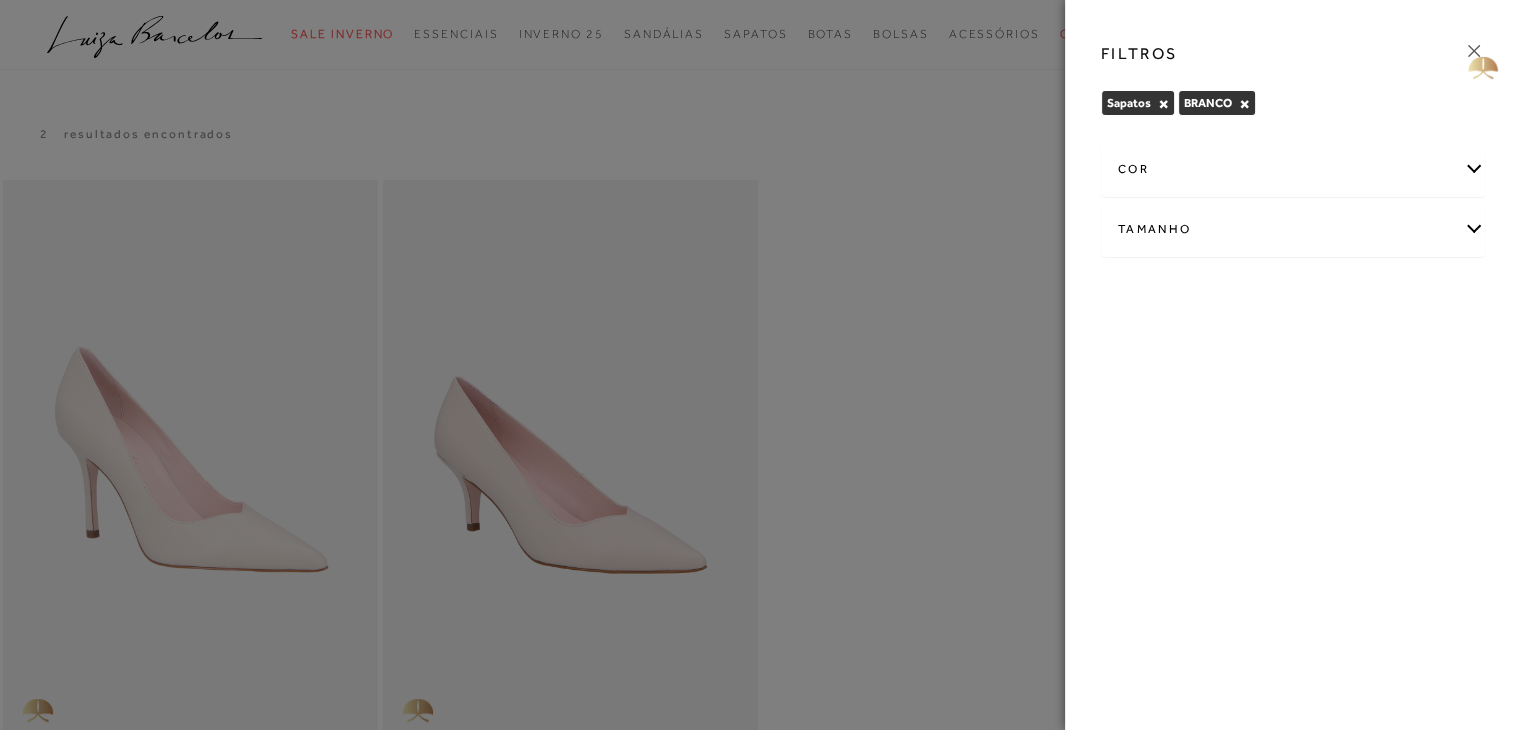 click at bounding box center (1474, 51) 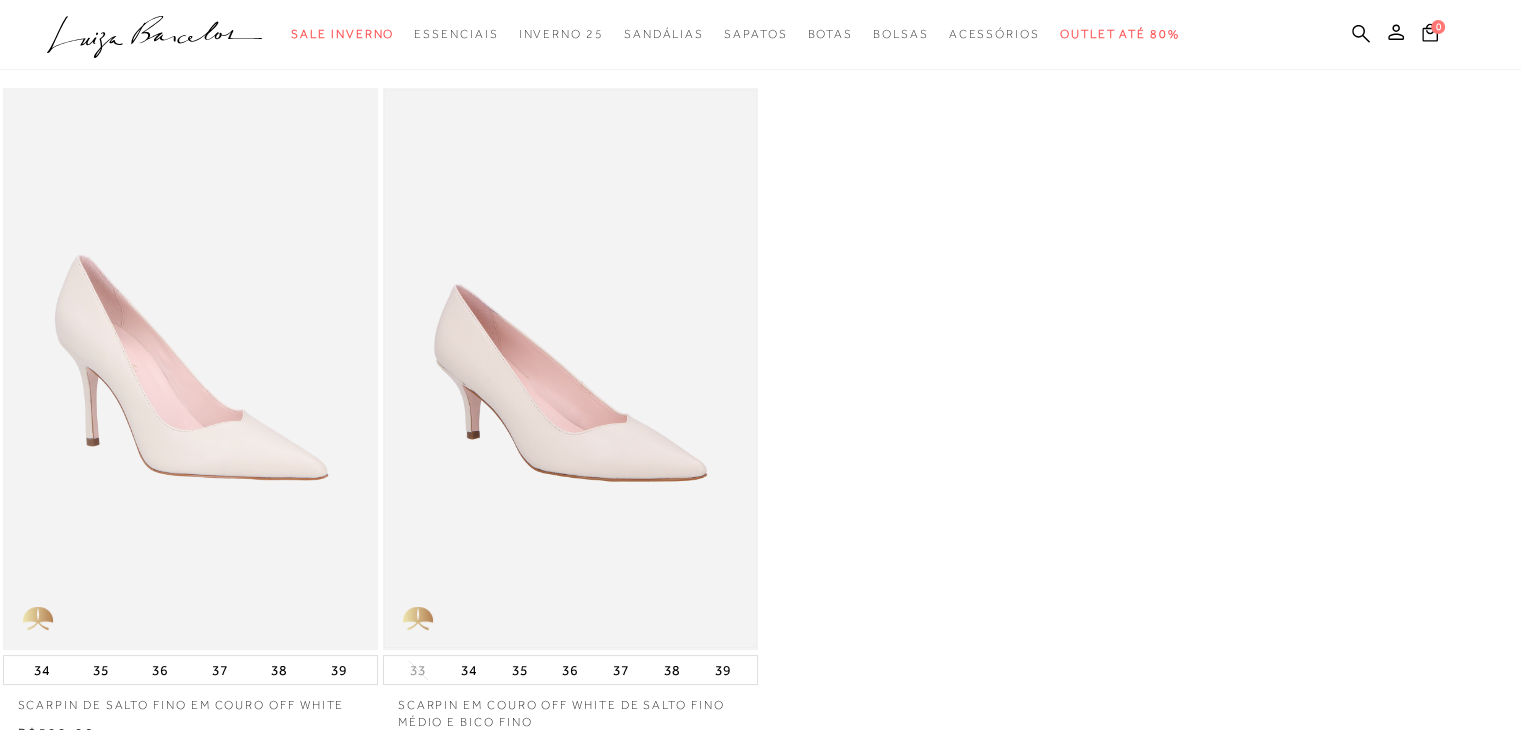 scroll, scrollTop: 0, scrollLeft: 0, axis: both 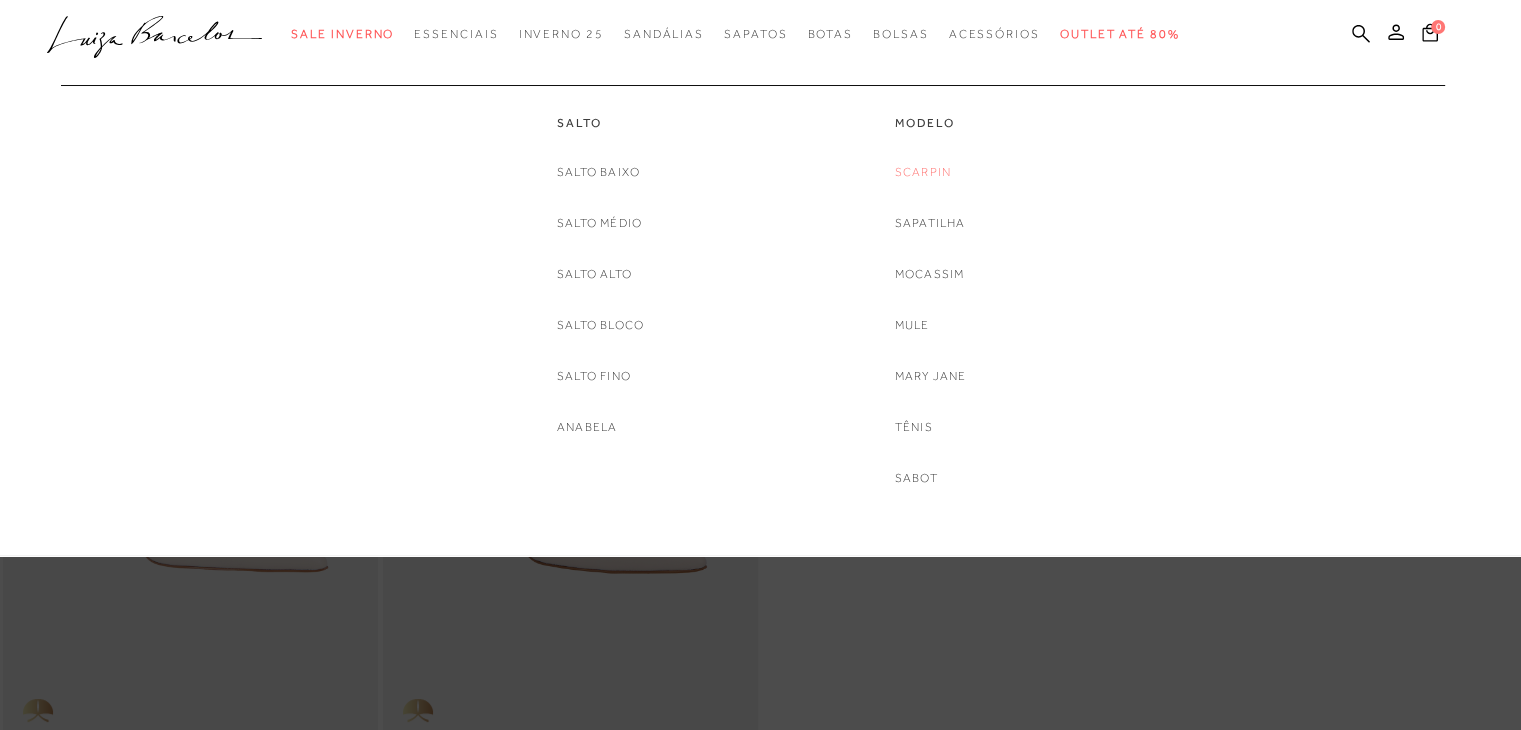 click on "Scarpin" at bounding box center (923, 172) 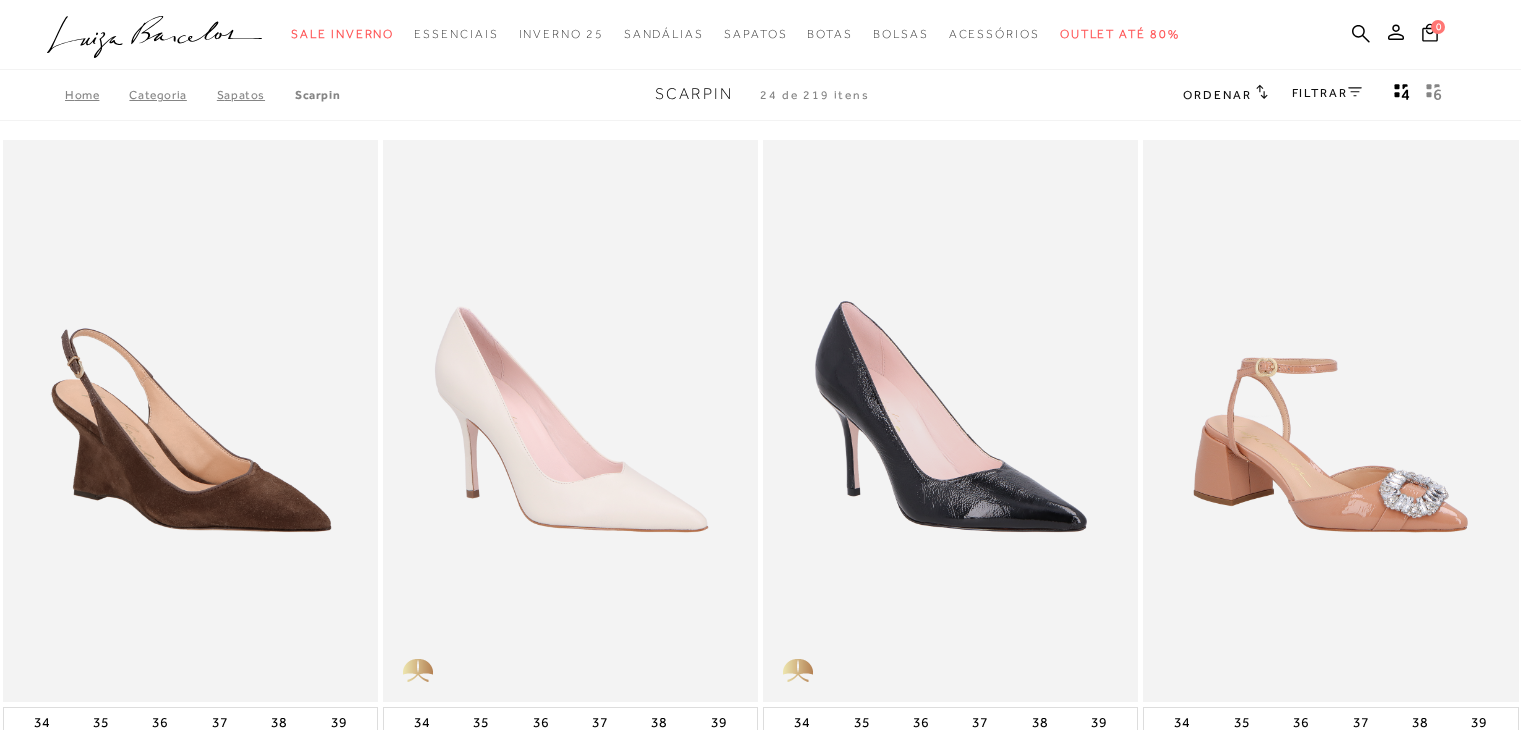 scroll, scrollTop: 0, scrollLeft: 0, axis: both 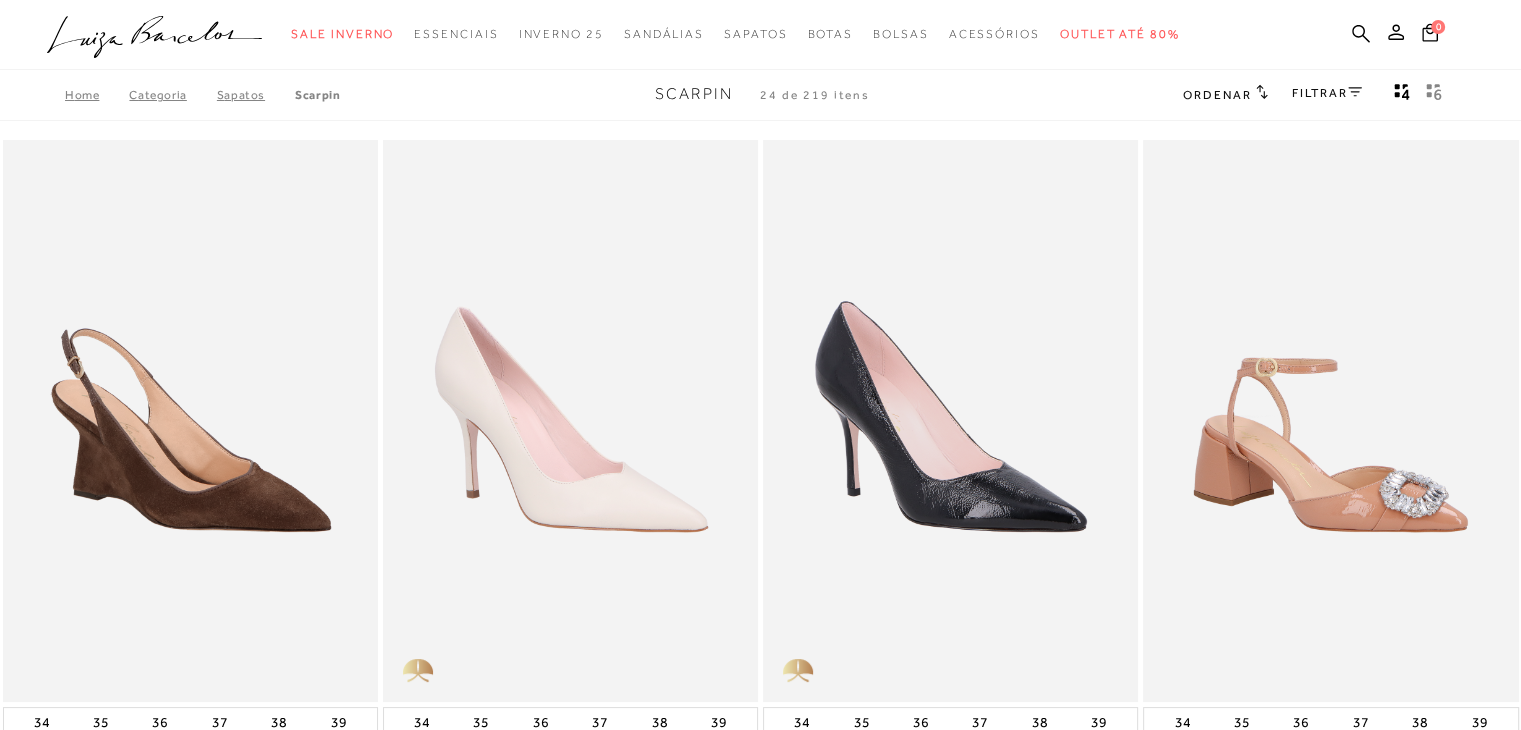 click on "FILTRAR" at bounding box center [1327, 93] 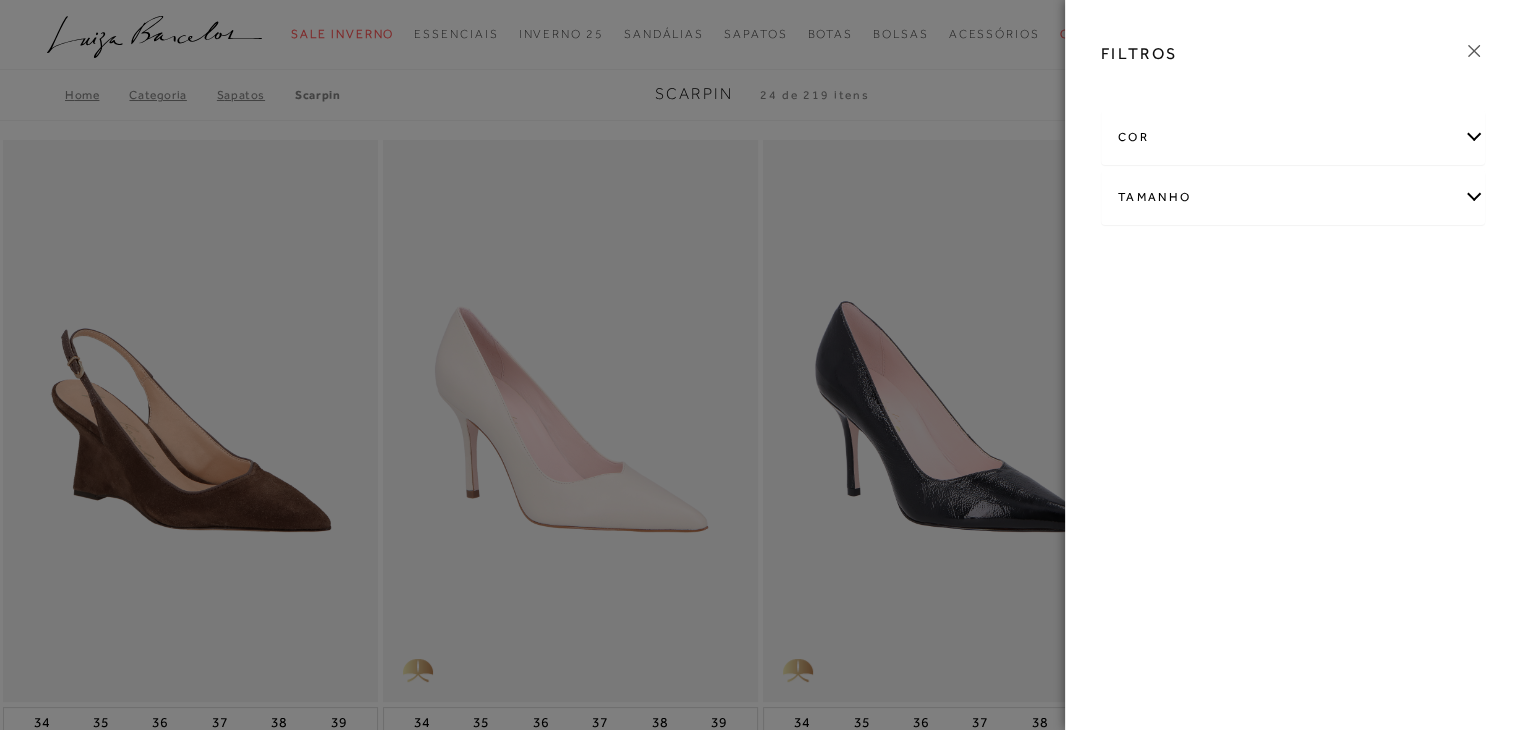 click on "cor" at bounding box center (1293, 137) 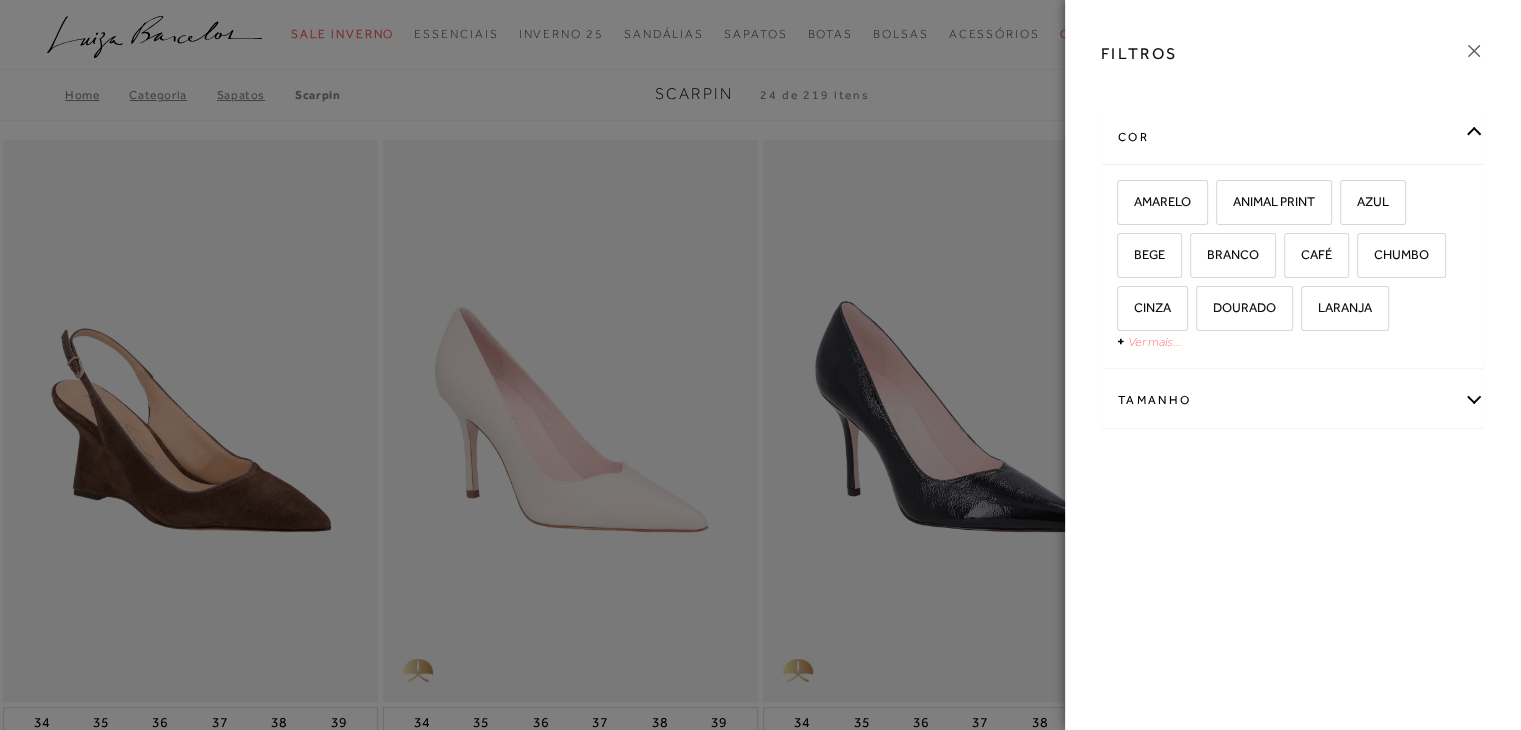 click on "Ver mais..." at bounding box center (1155, 341) 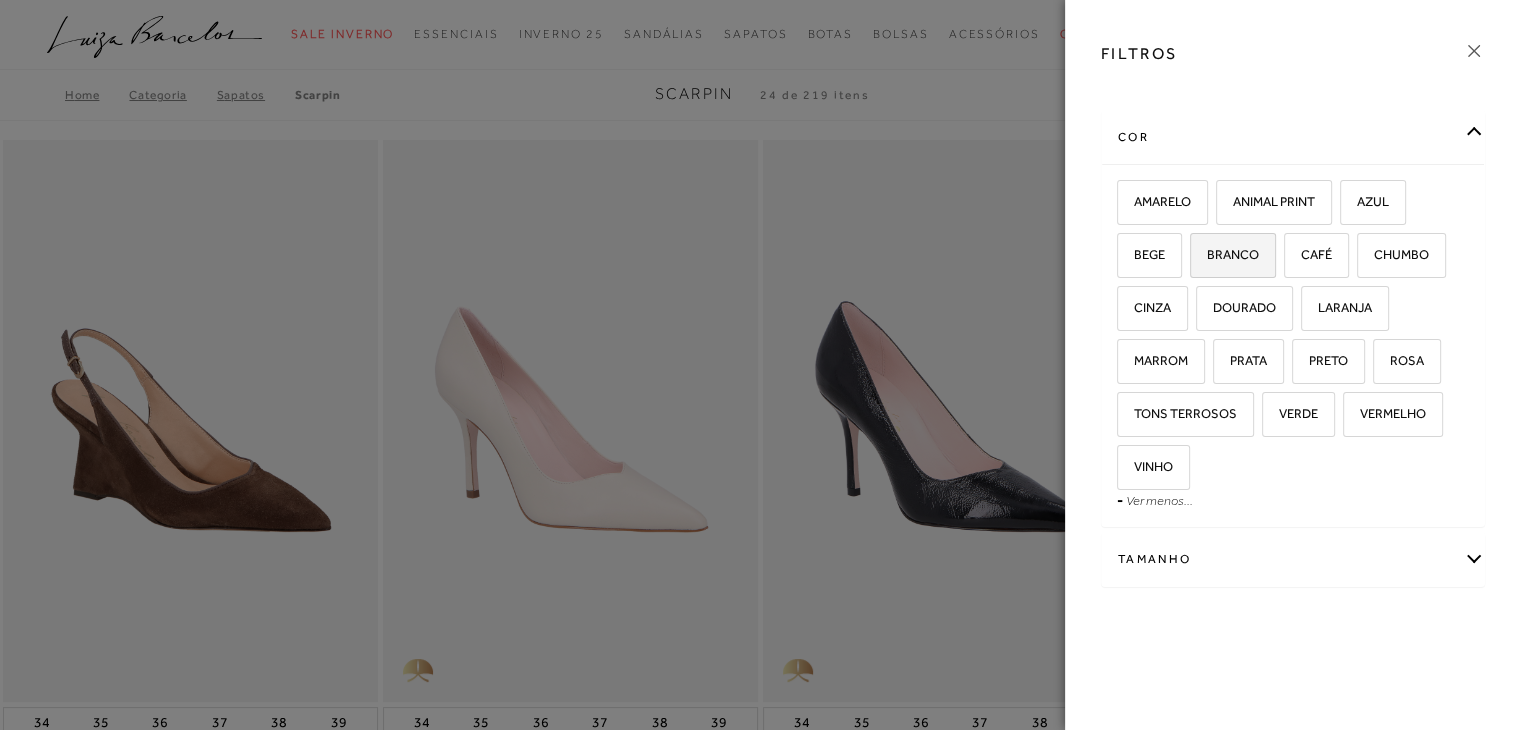 click on "BRANCO" at bounding box center (1233, 255) 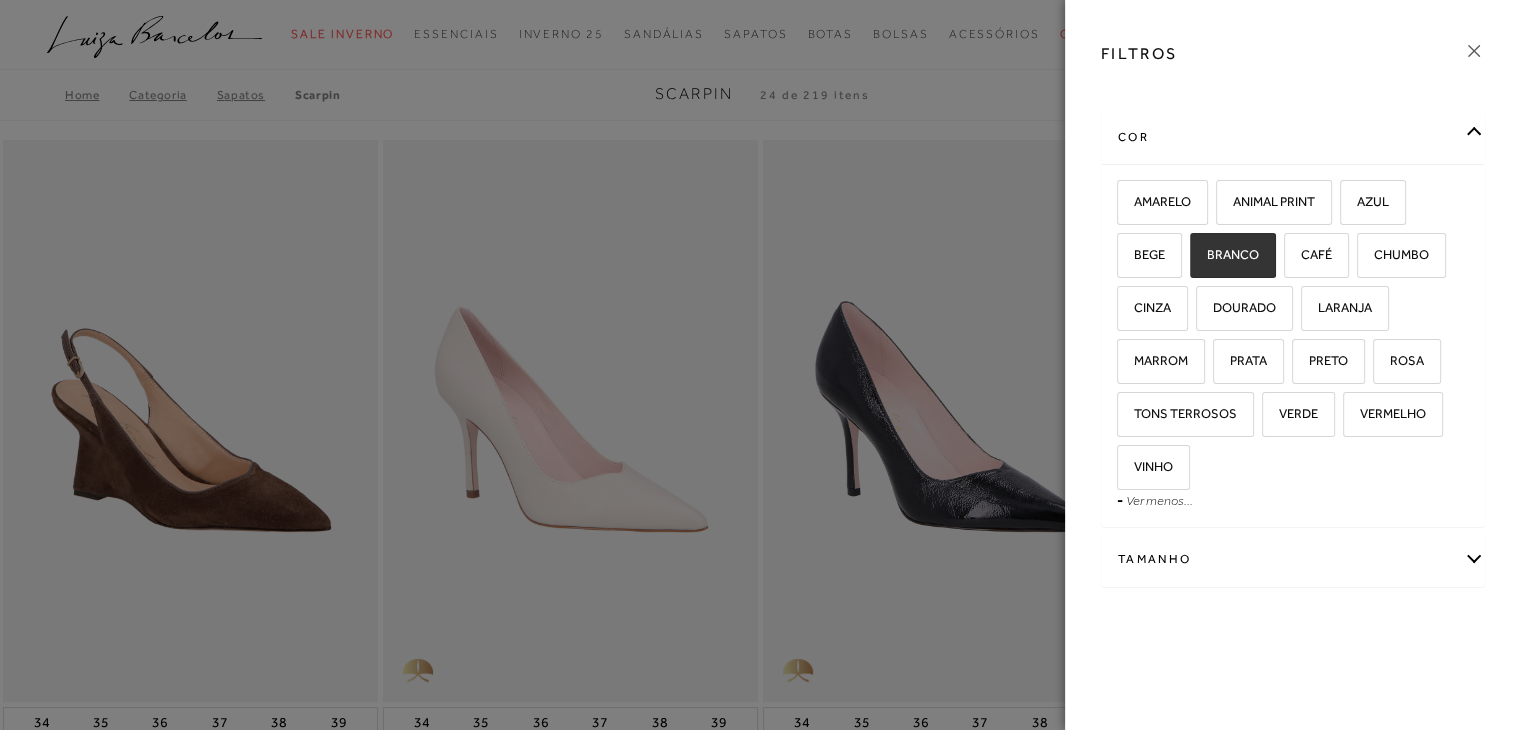 checkbox on "true" 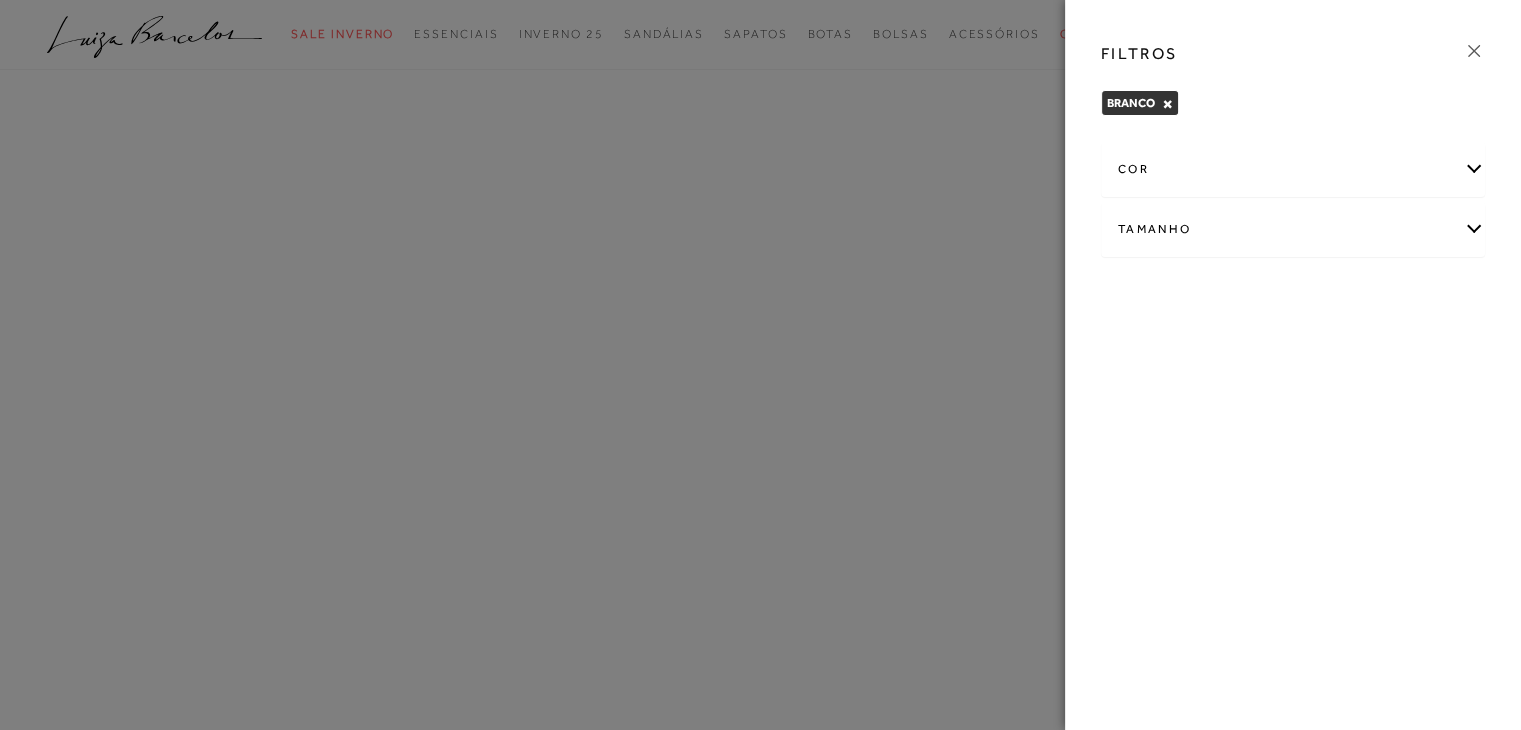 click at bounding box center [1474, 51] 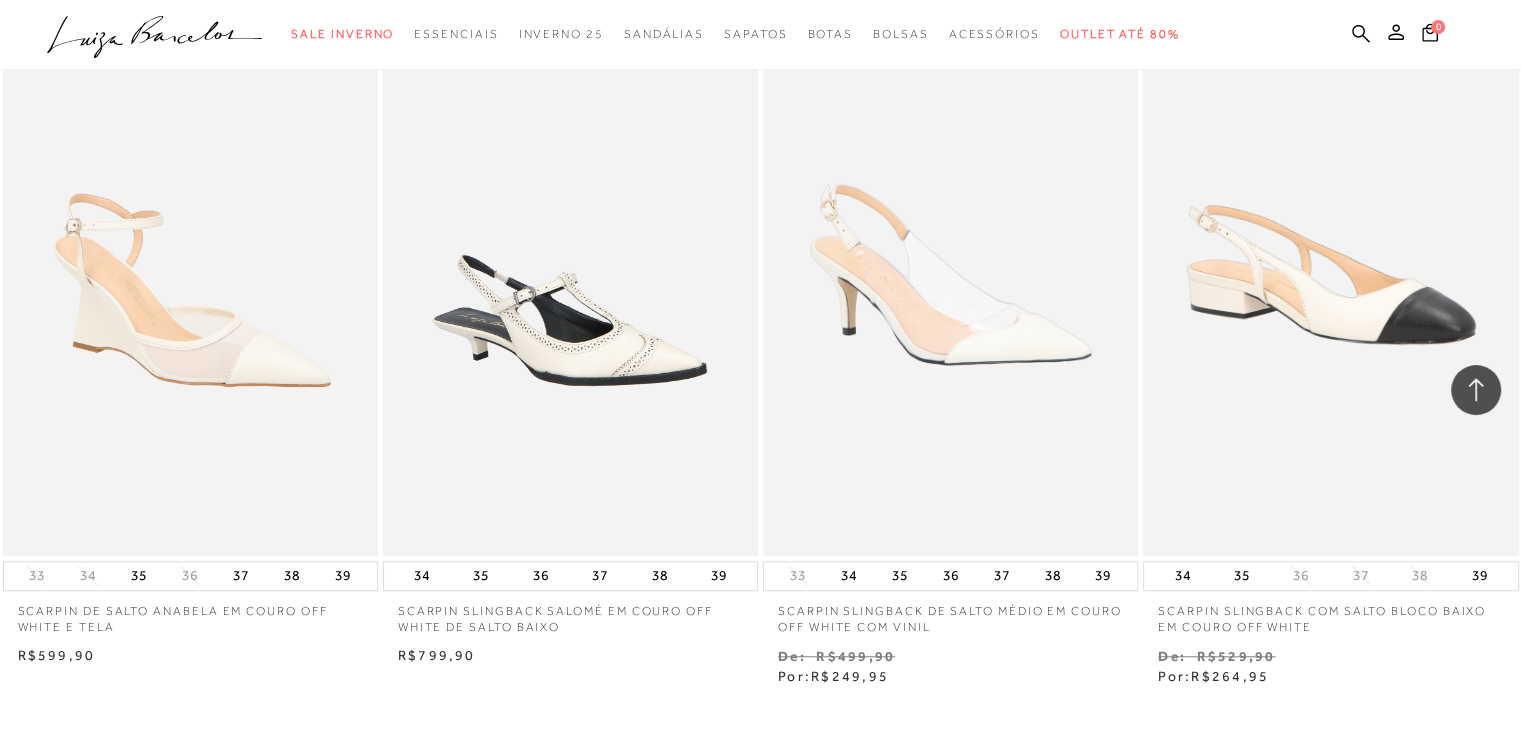 scroll, scrollTop: 1600, scrollLeft: 0, axis: vertical 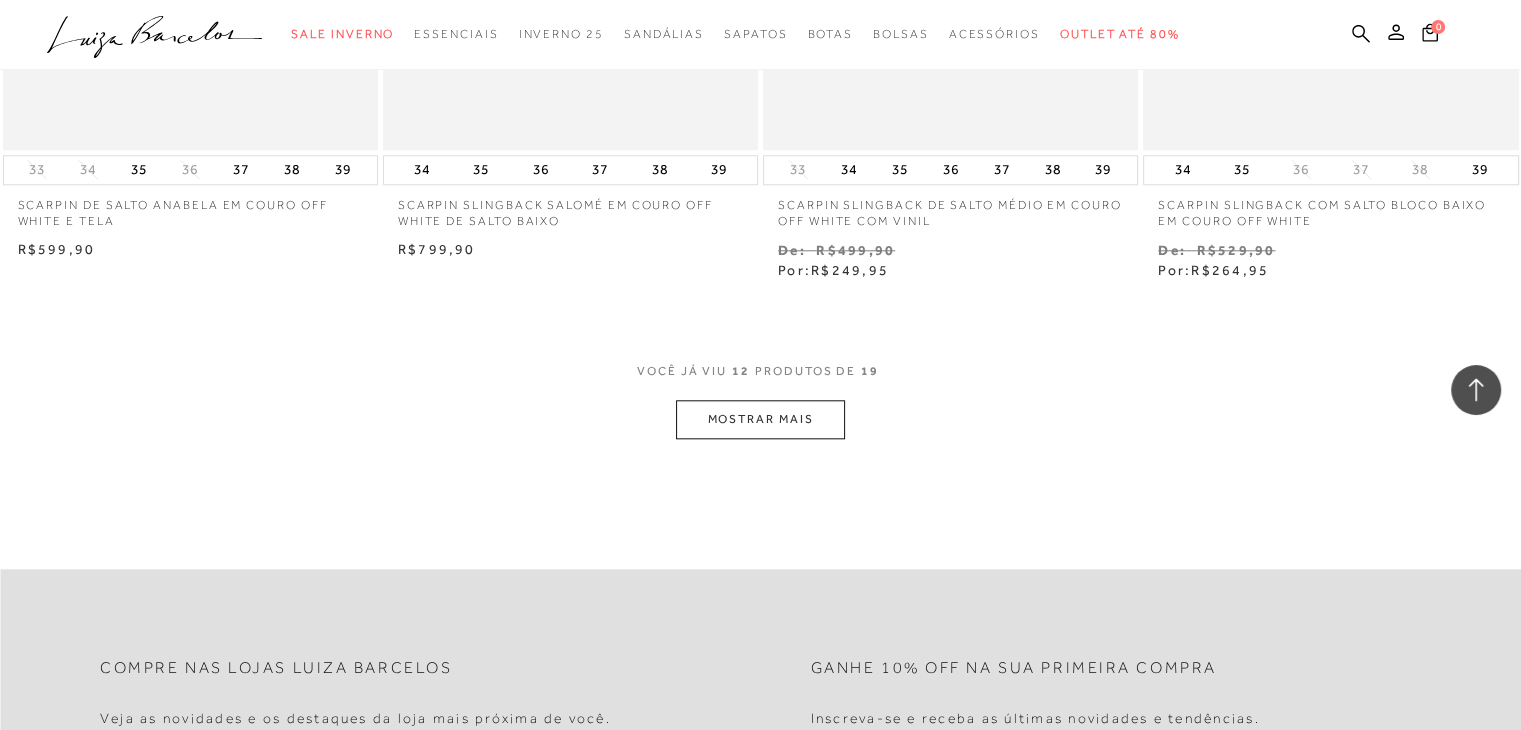 click on "MOSTRAR MAIS" at bounding box center [760, 419] 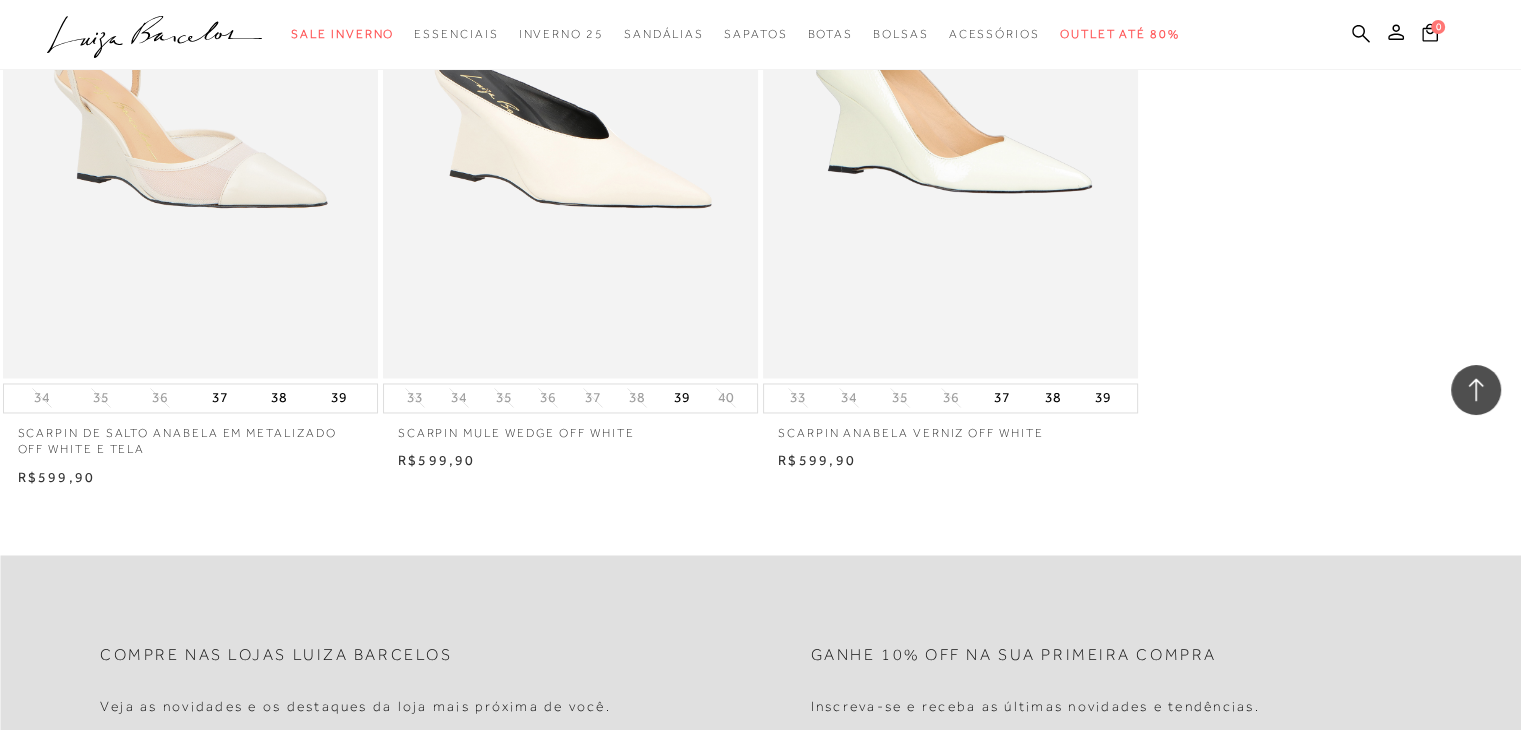 scroll, scrollTop: 3100, scrollLeft: 0, axis: vertical 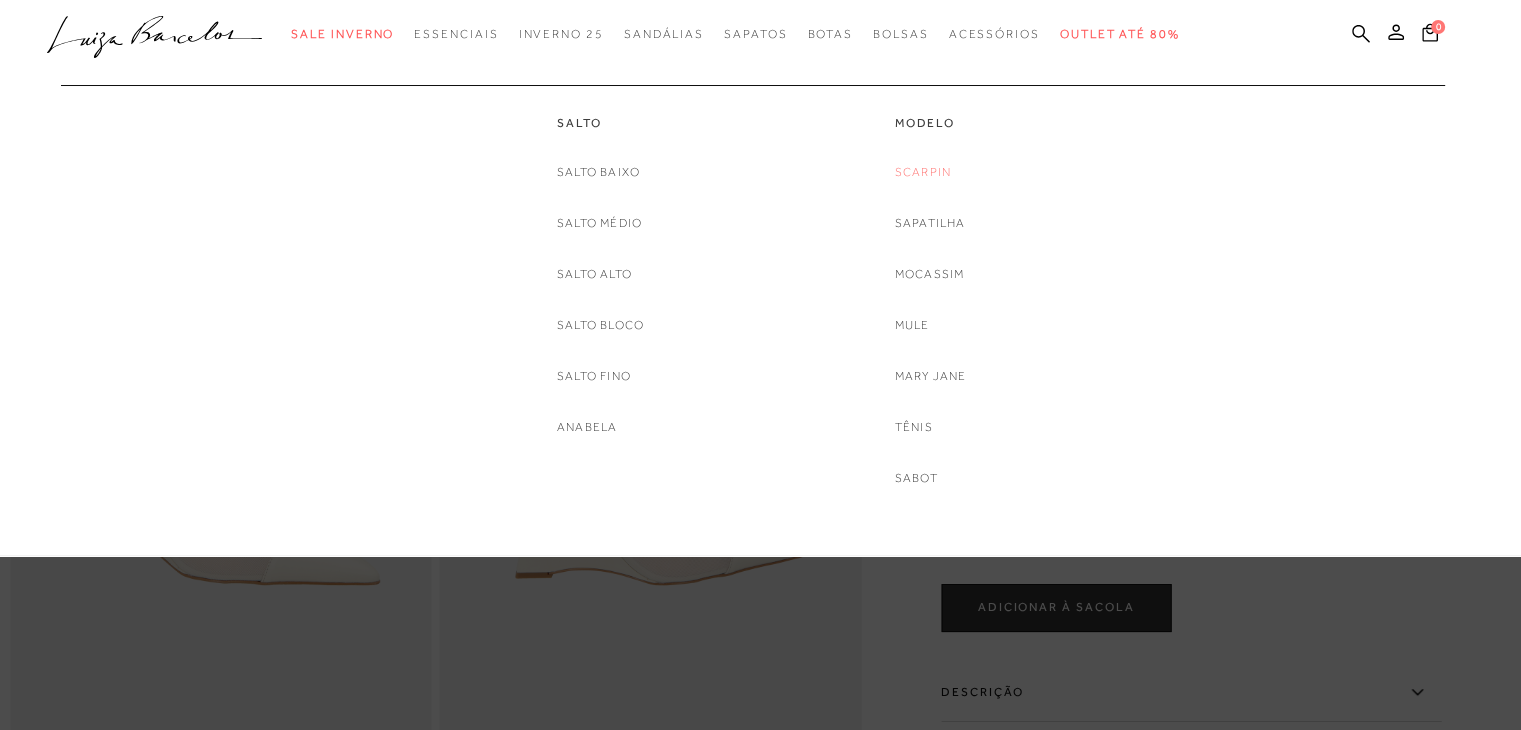 click on "Scarpin" at bounding box center [923, 172] 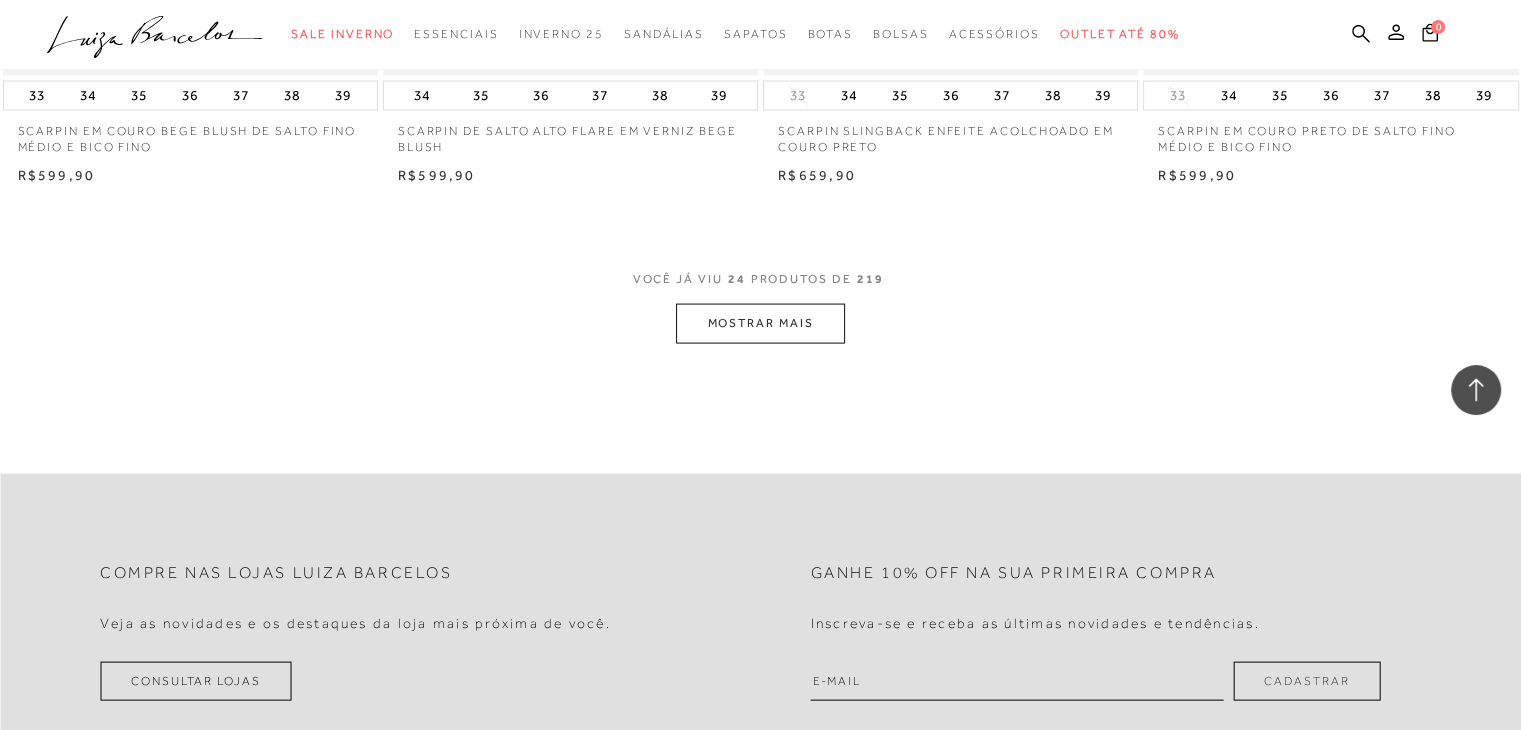 scroll, scrollTop: 4100, scrollLeft: 0, axis: vertical 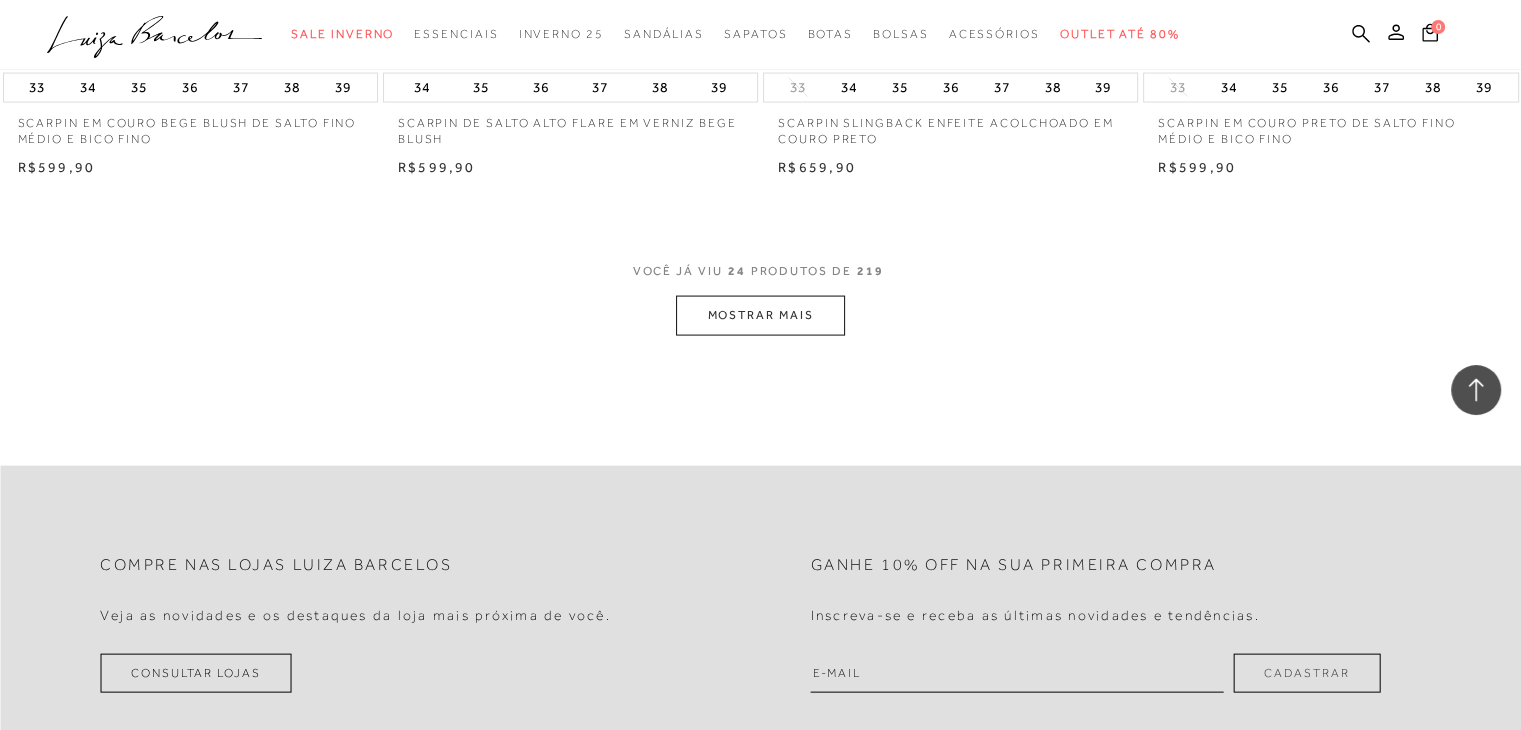 click on "MOSTRAR MAIS" at bounding box center [760, 315] 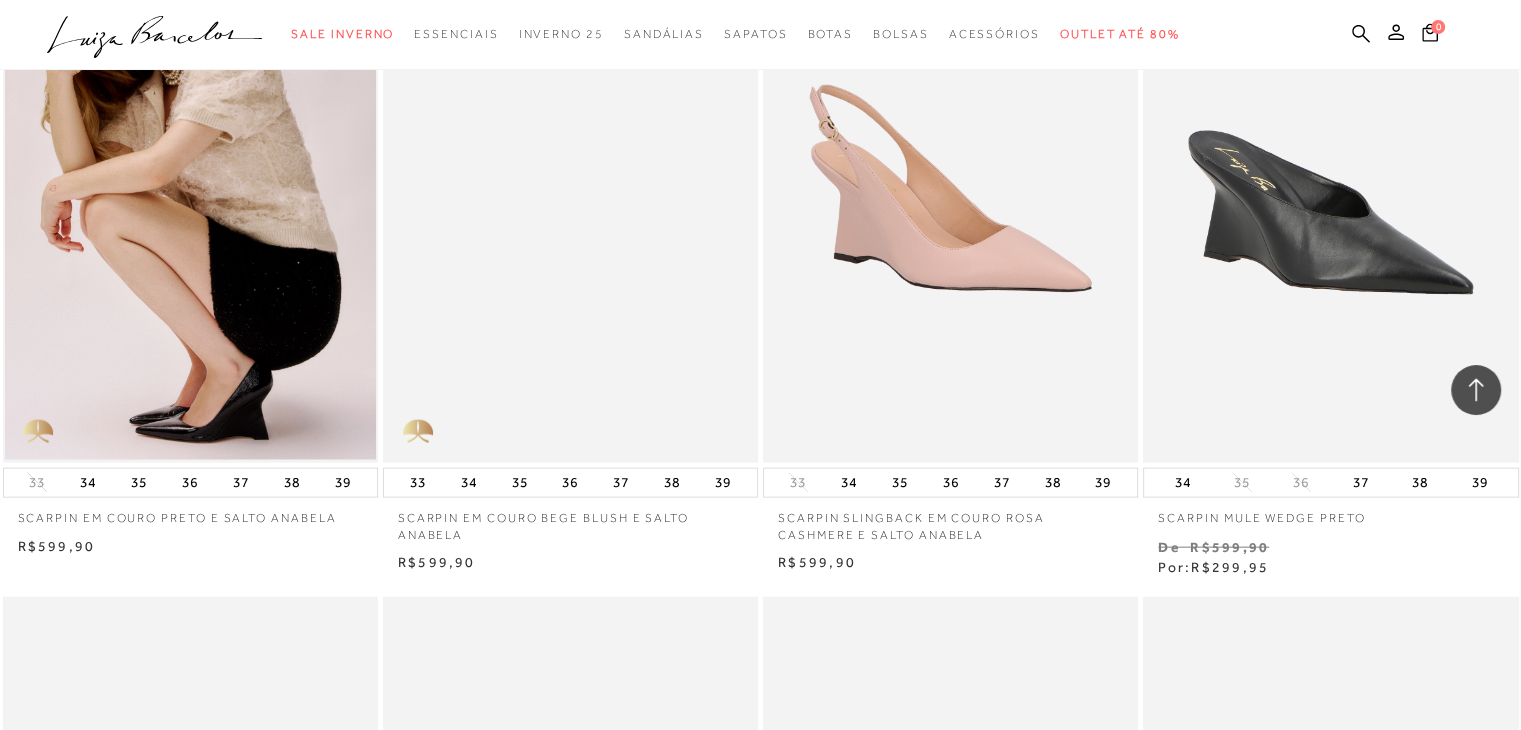 scroll, scrollTop: 4400, scrollLeft: 0, axis: vertical 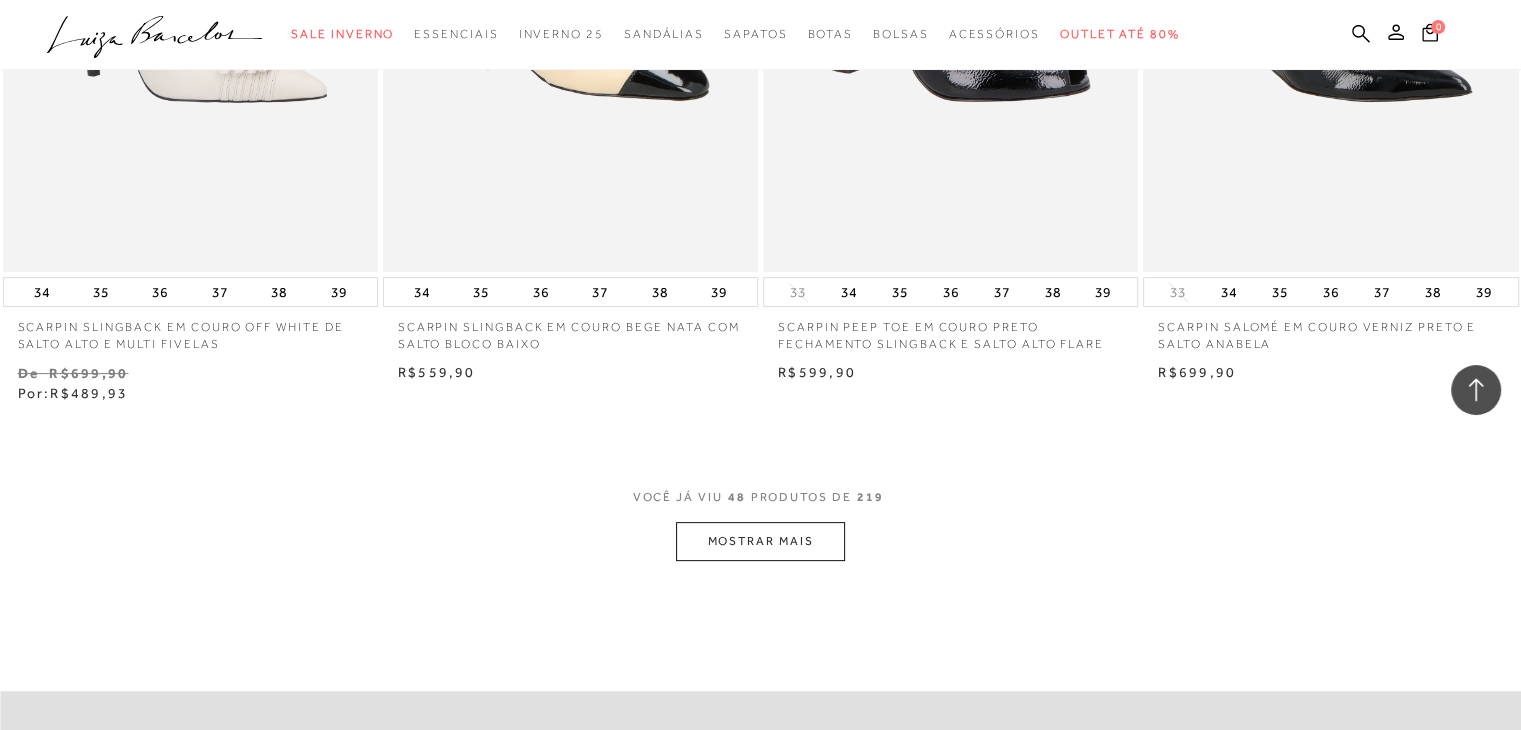click on "MOSTRAR MAIS" at bounding box center [760, 541] 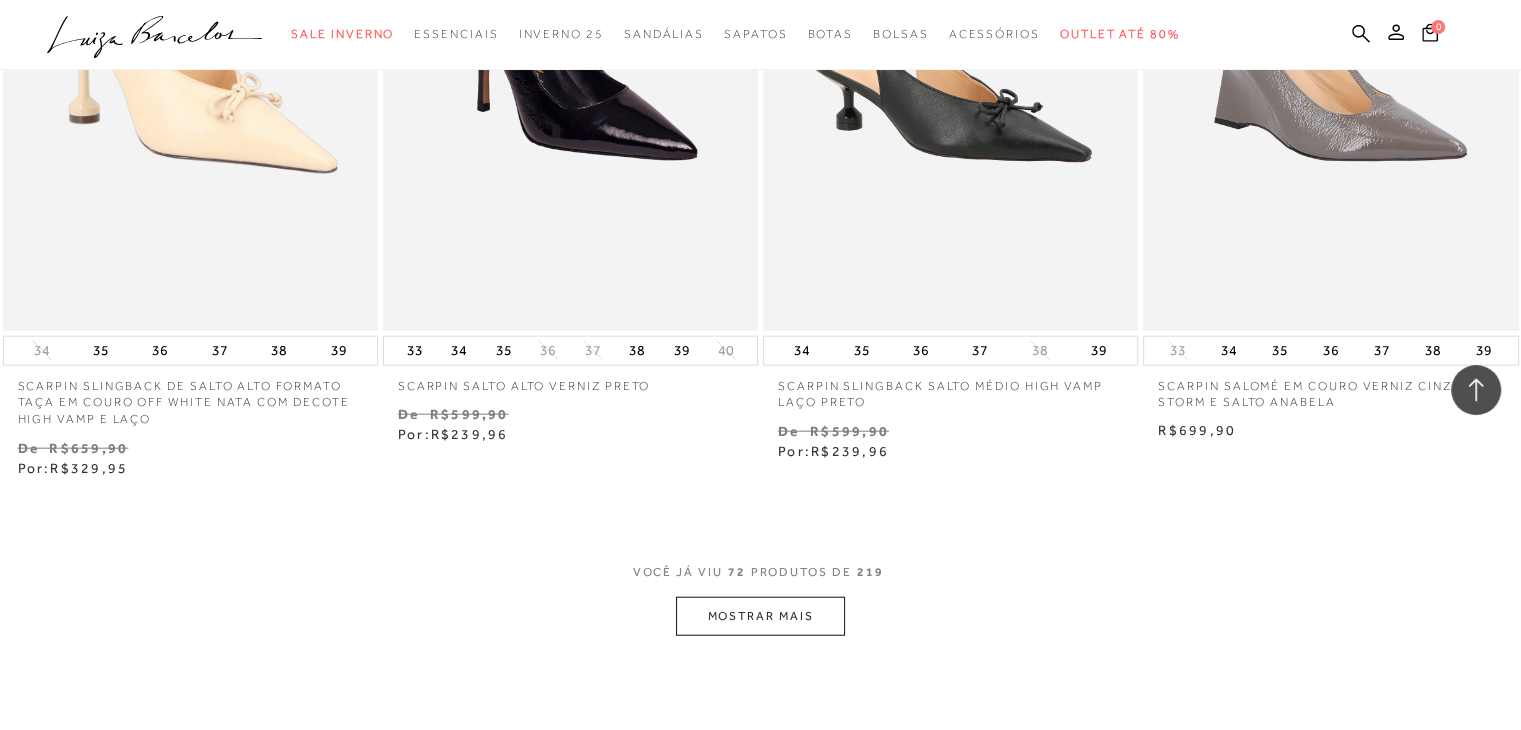 scroll, scrollTop: 12400, scrollLeft: 0, axis: vertical 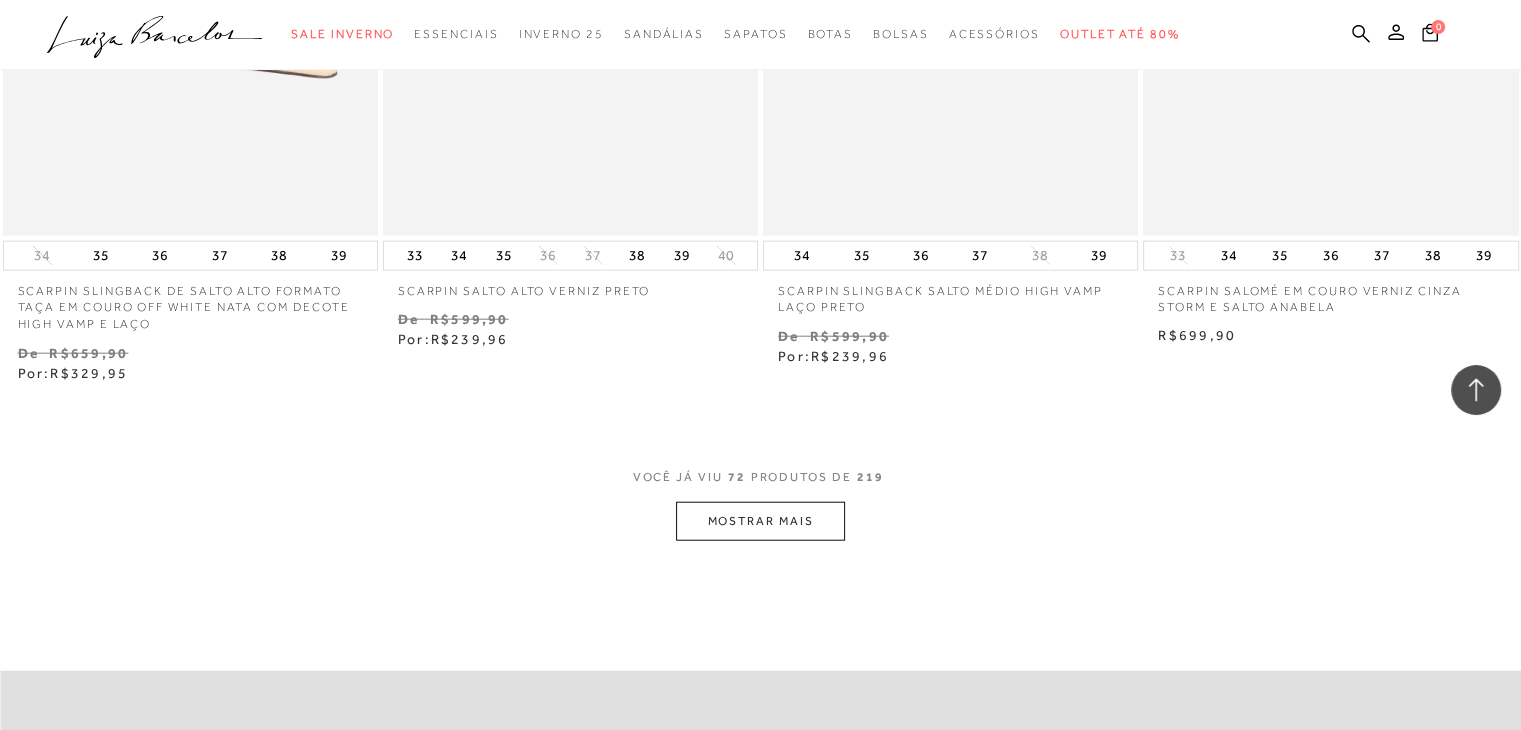click on "MOSTRAR MAIS" at bounding box center (760, 521) 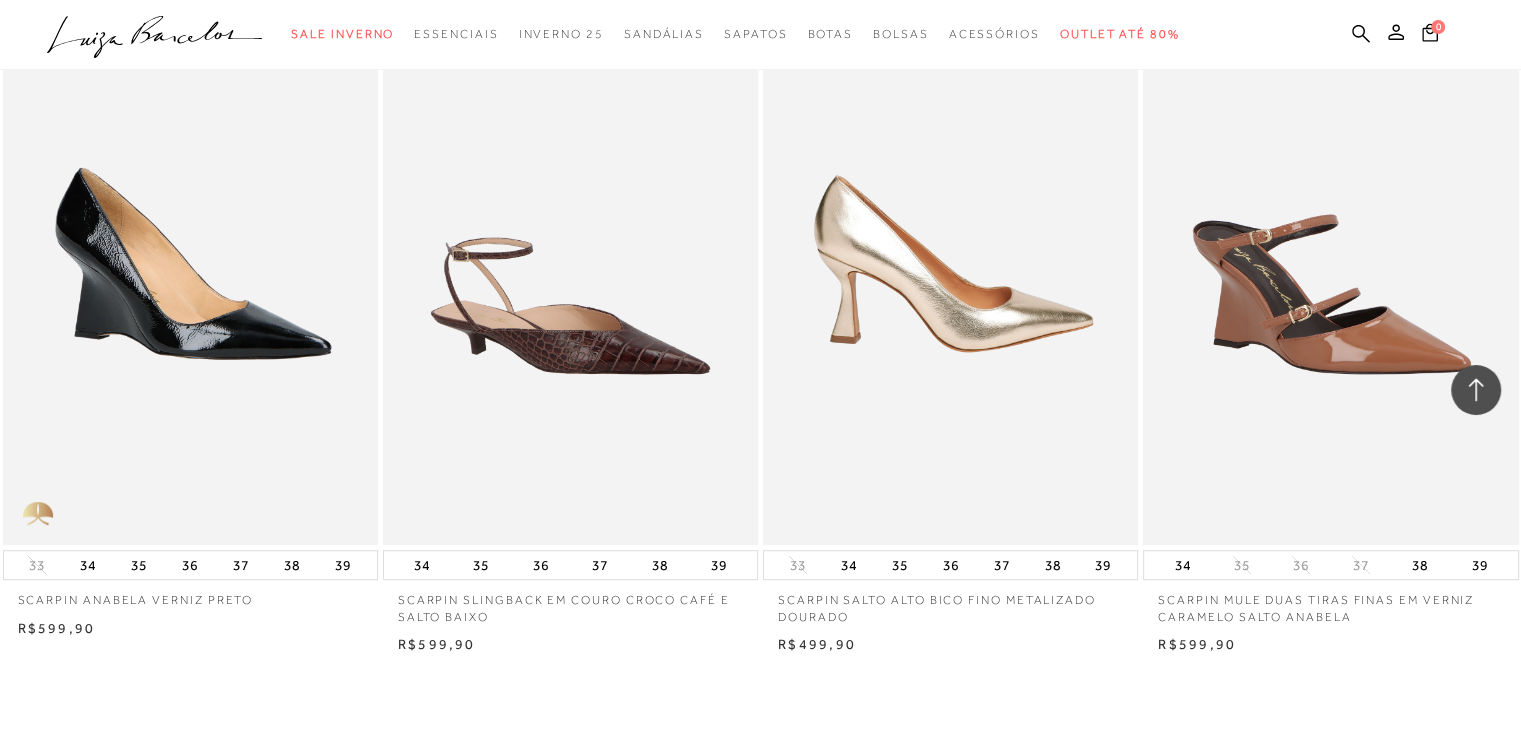 scroll, scrollTop: 16400, scrollLeft: 0, axis: vertical 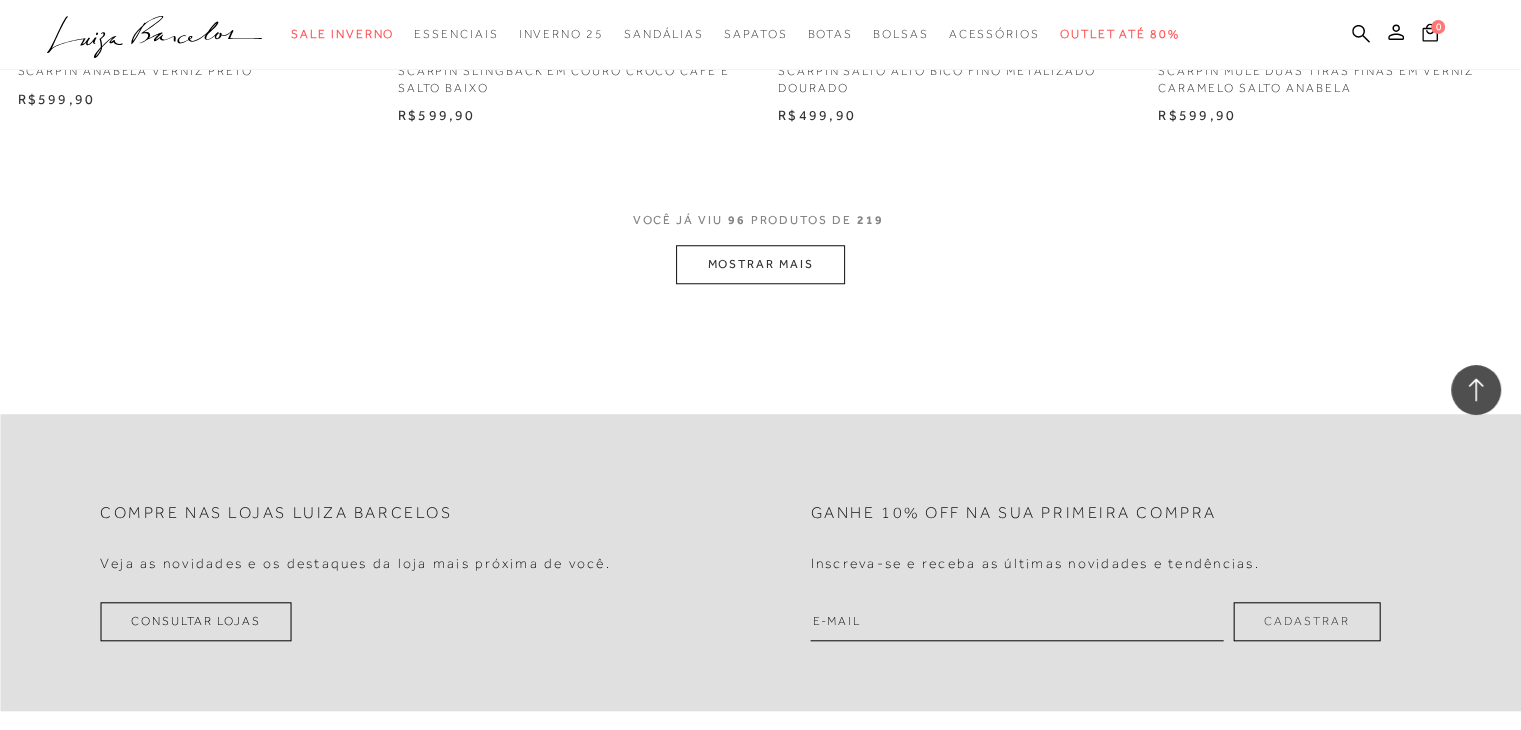 click on "MOSTRAR MAIS" at bounding box center [760, 264] 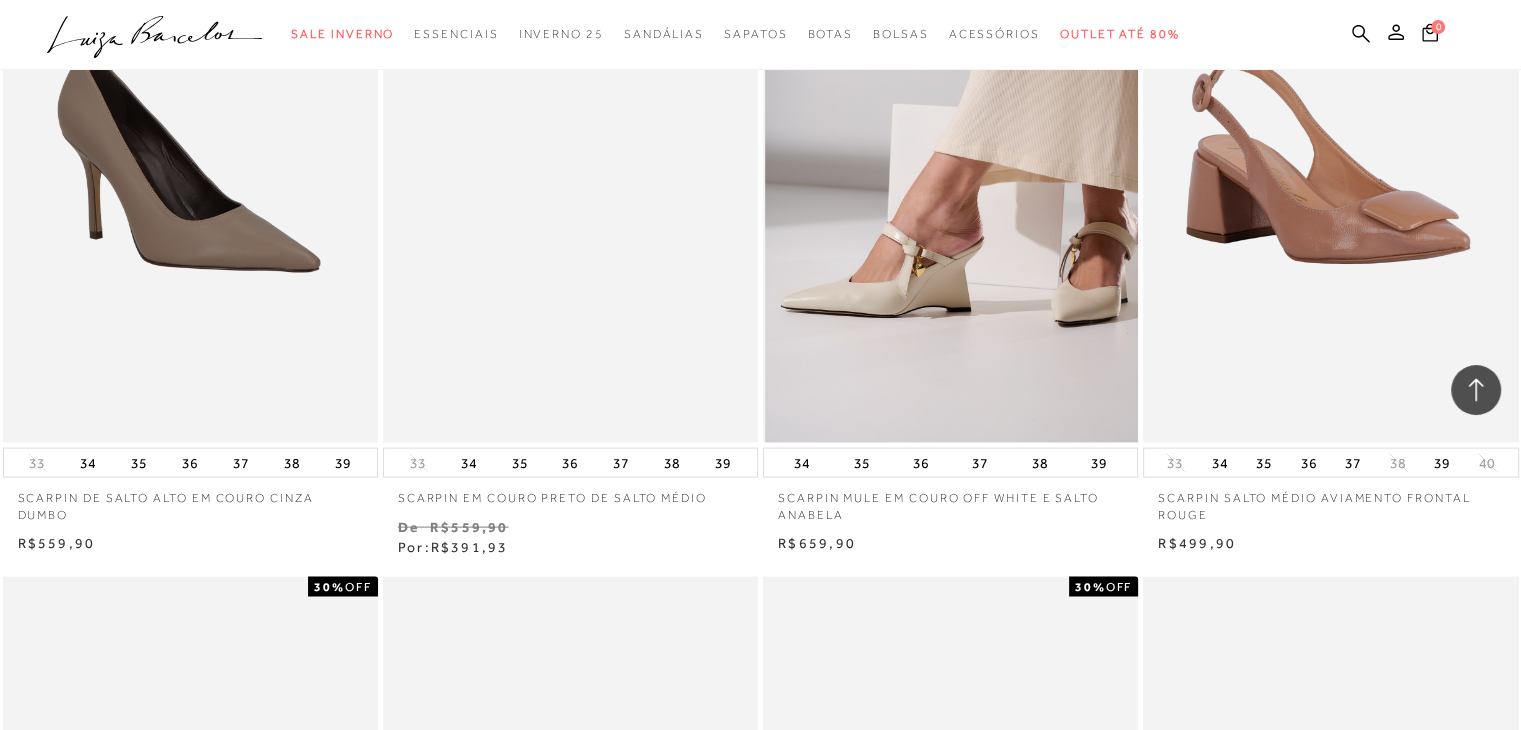 scroll, scrollTop: 19300, scrollLeft: 0, axis: vertical 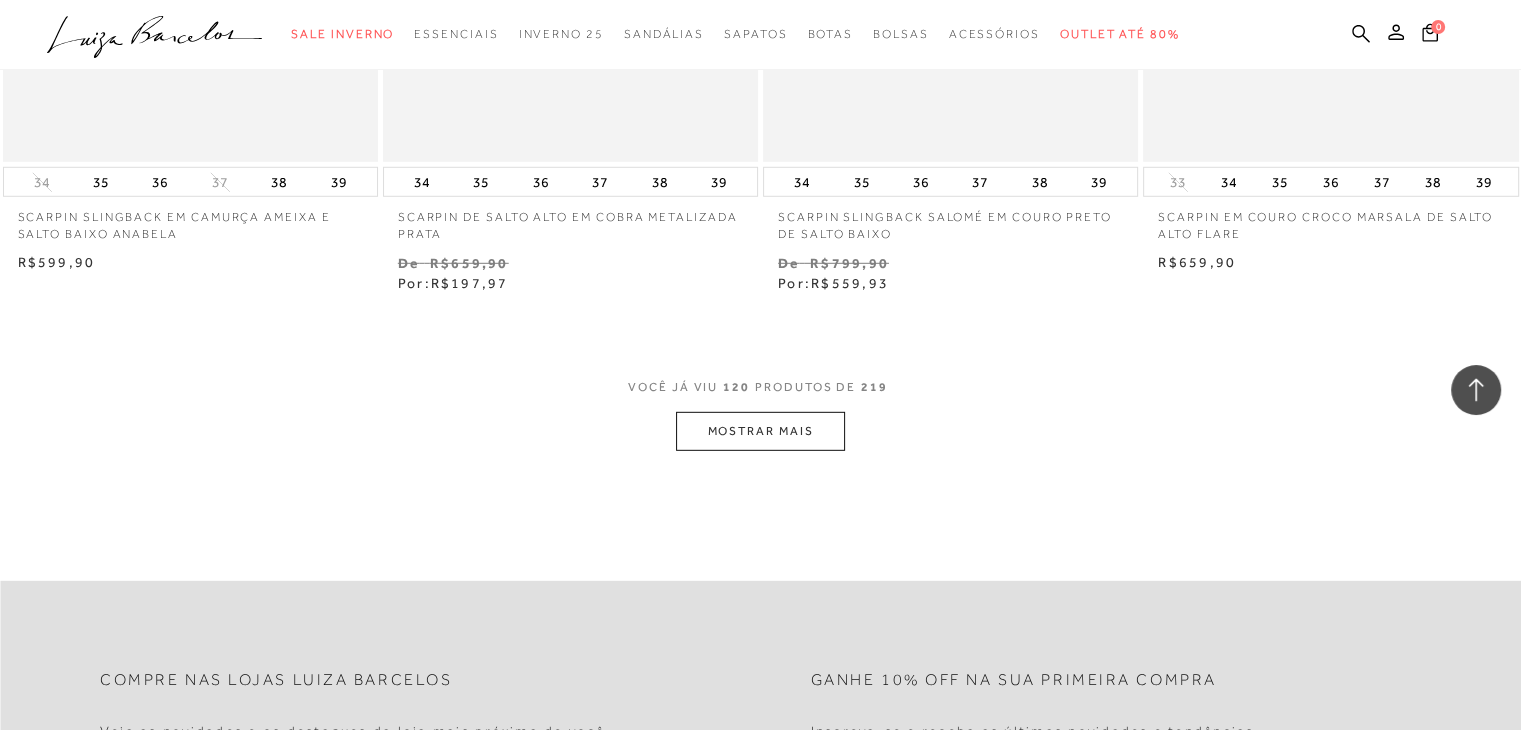 click on "MOSTRAR MAIS" at bounding box center (760, 431) 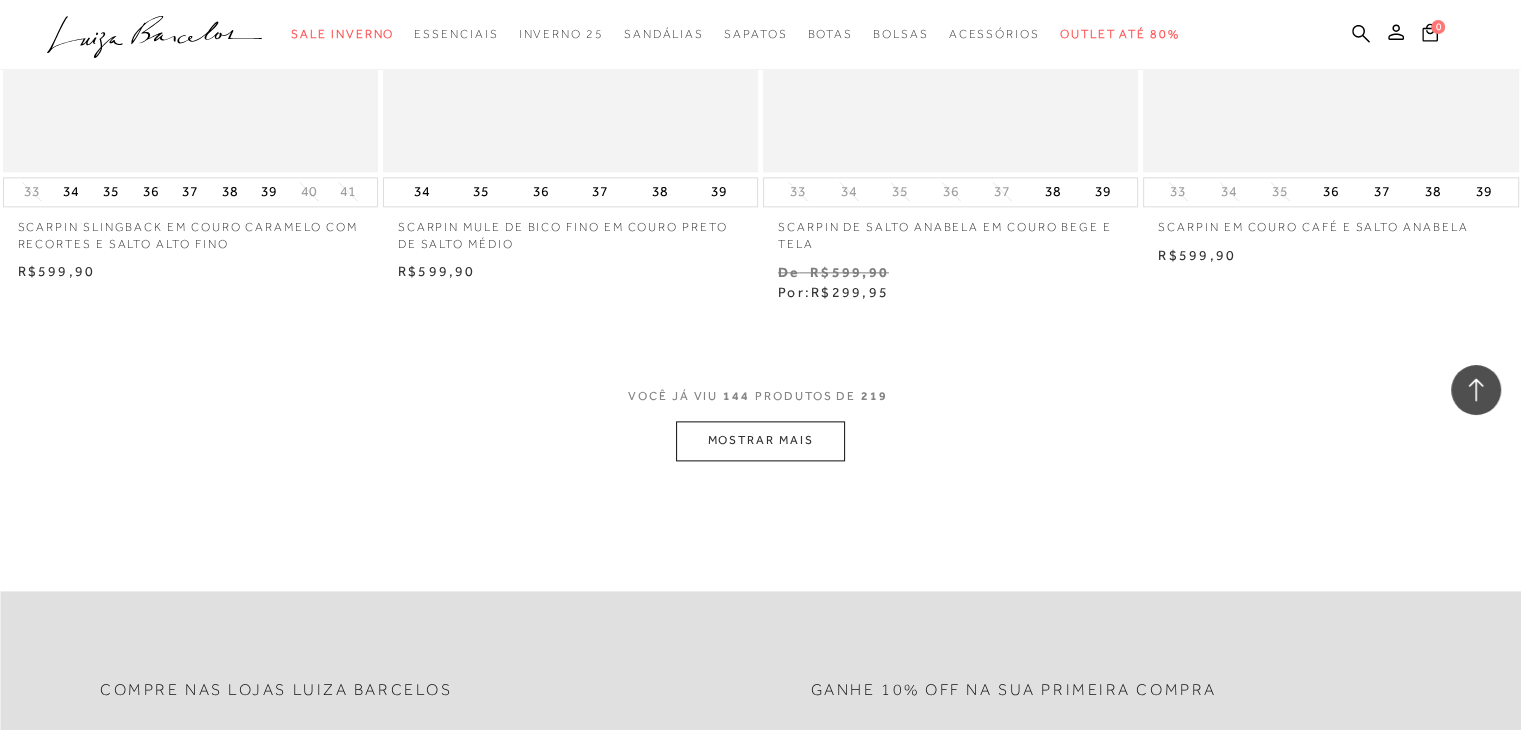 scroll, scrollTop: 25300, scrollLeft: 0, axis: vertical 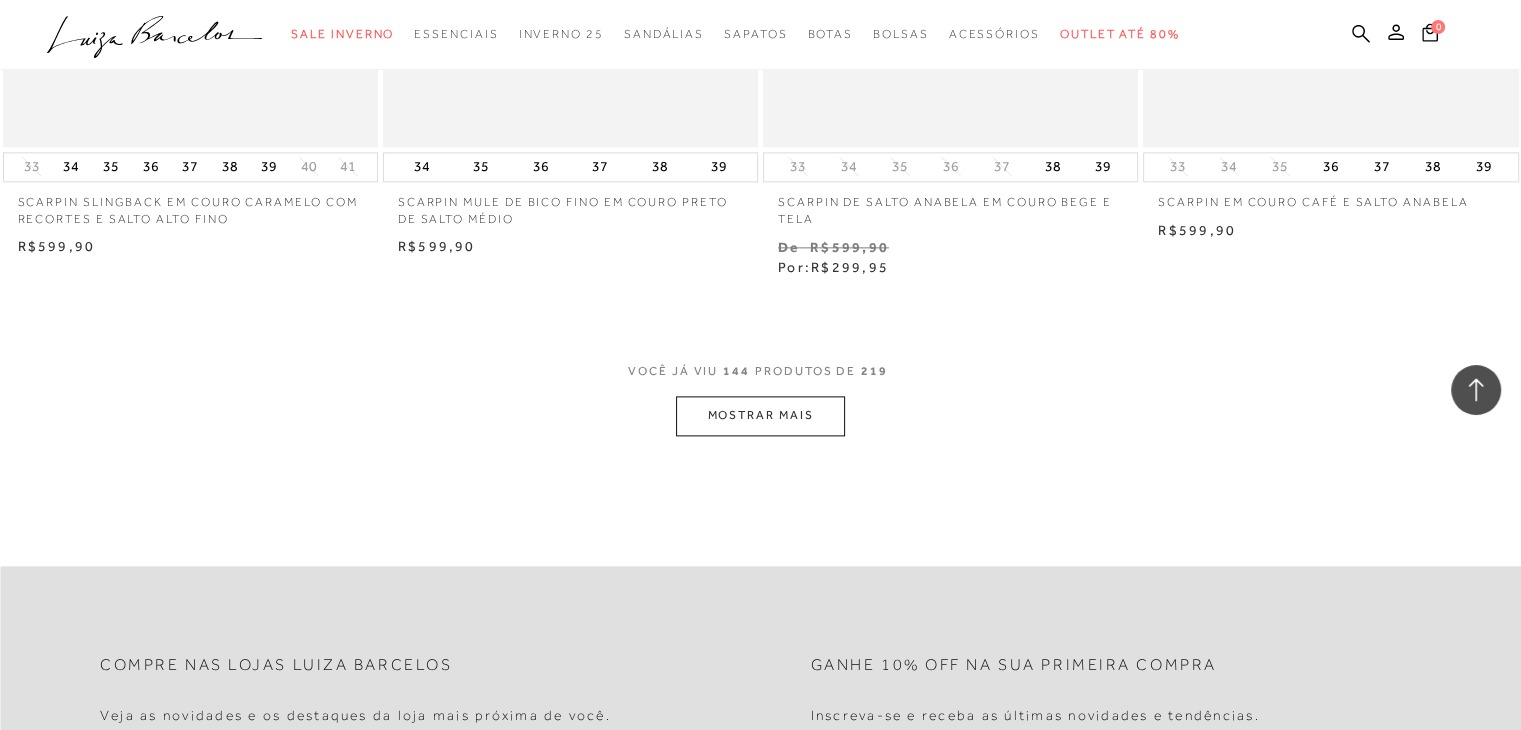 click on "MOSTRAR MAIS" at bounding box center (760, 415) 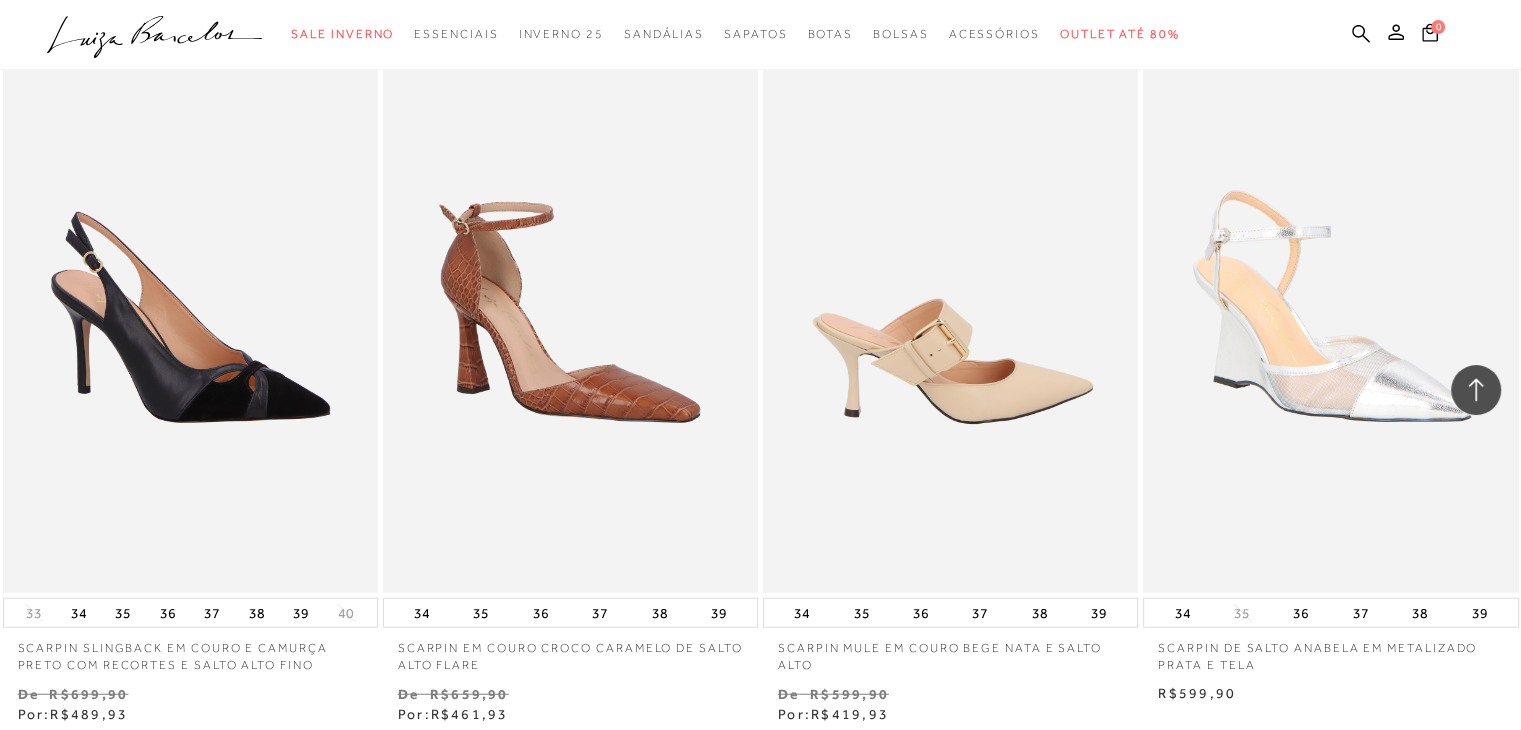 scroll, scrollTop: 27700, scrollLeft: 0, axis: vertical 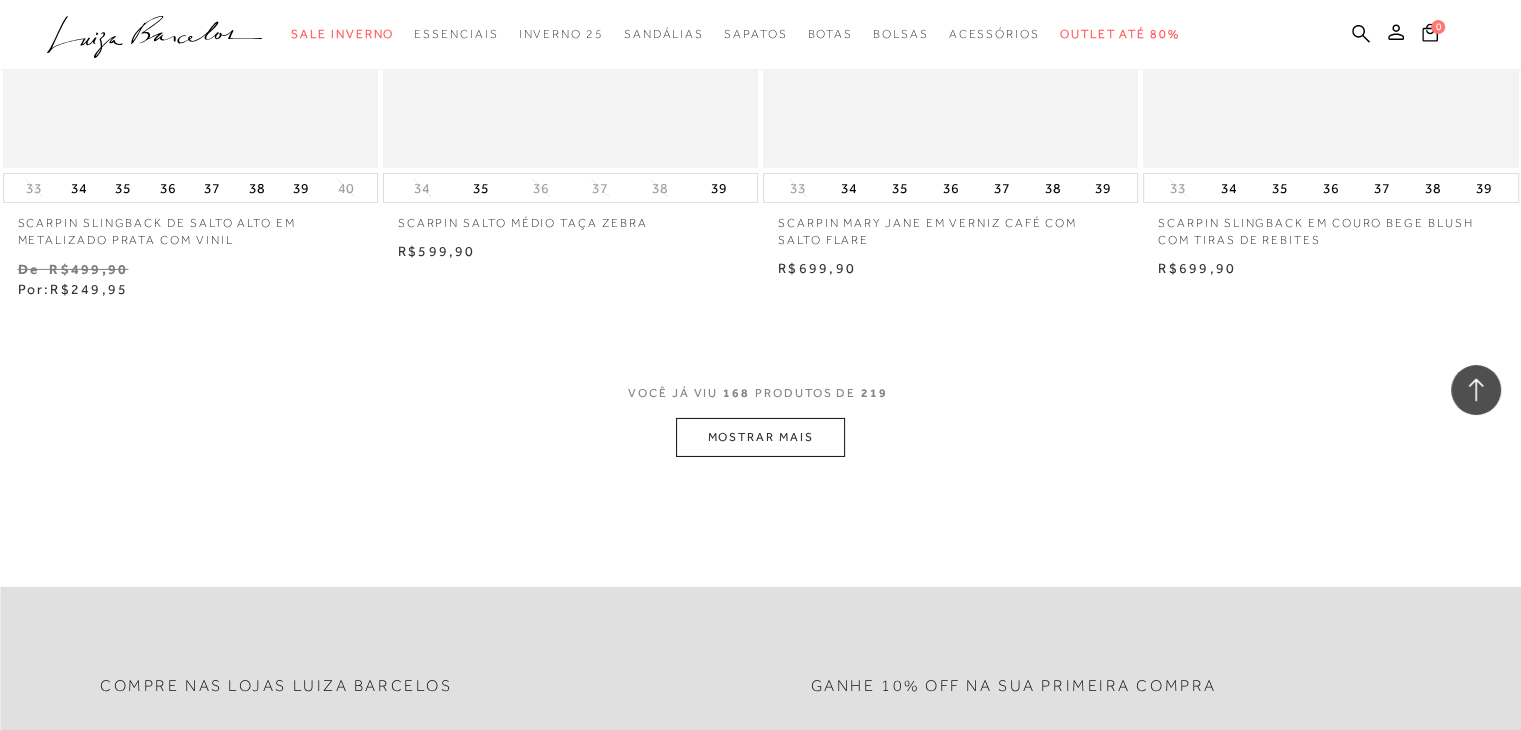 click on "MOSTRAR MAIS" at bounding box center (760, 437) 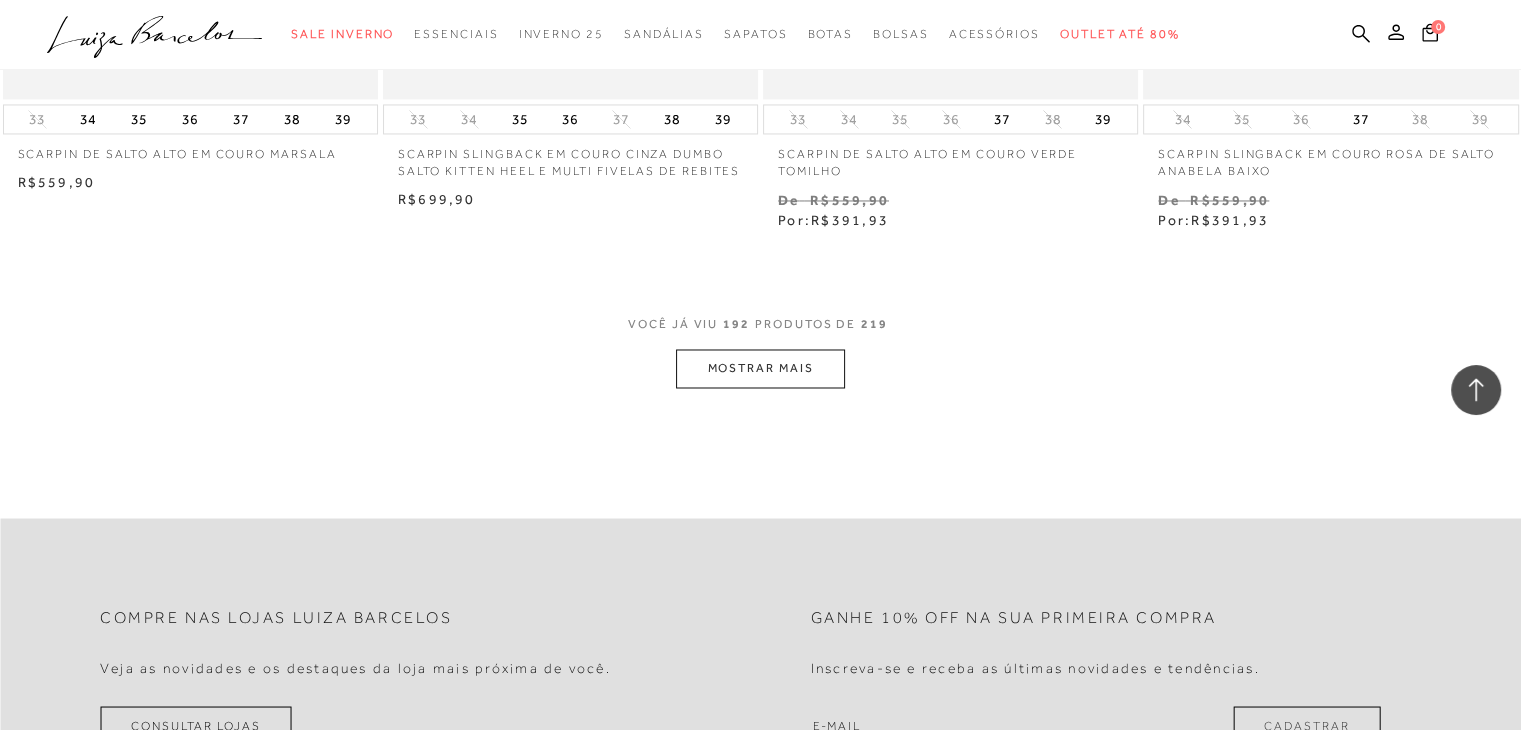 scroll, scrollTop: 33800, scrollLeft: 0, axis: vertical 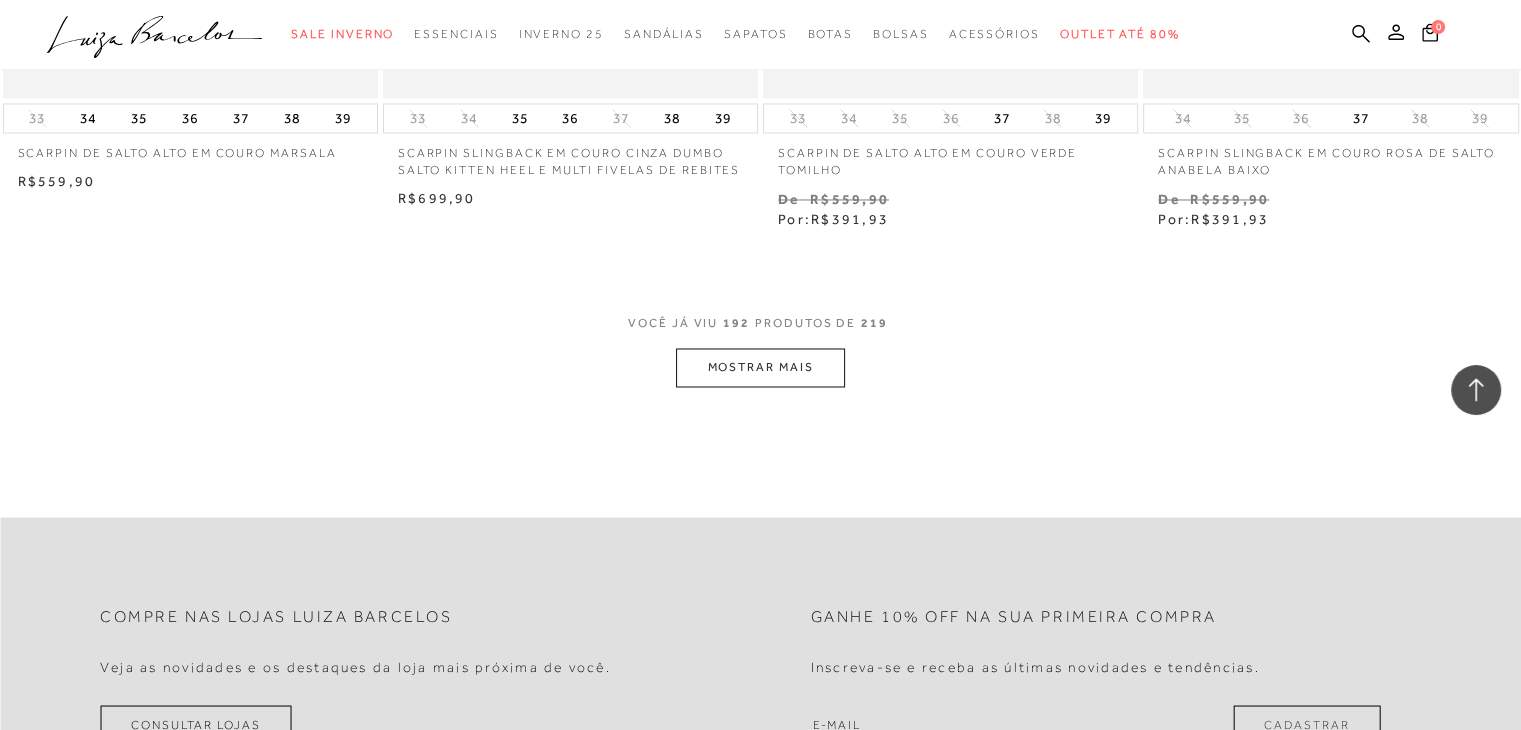 click on "MOSTRAR MAIS" at bounding box center (760, 367) 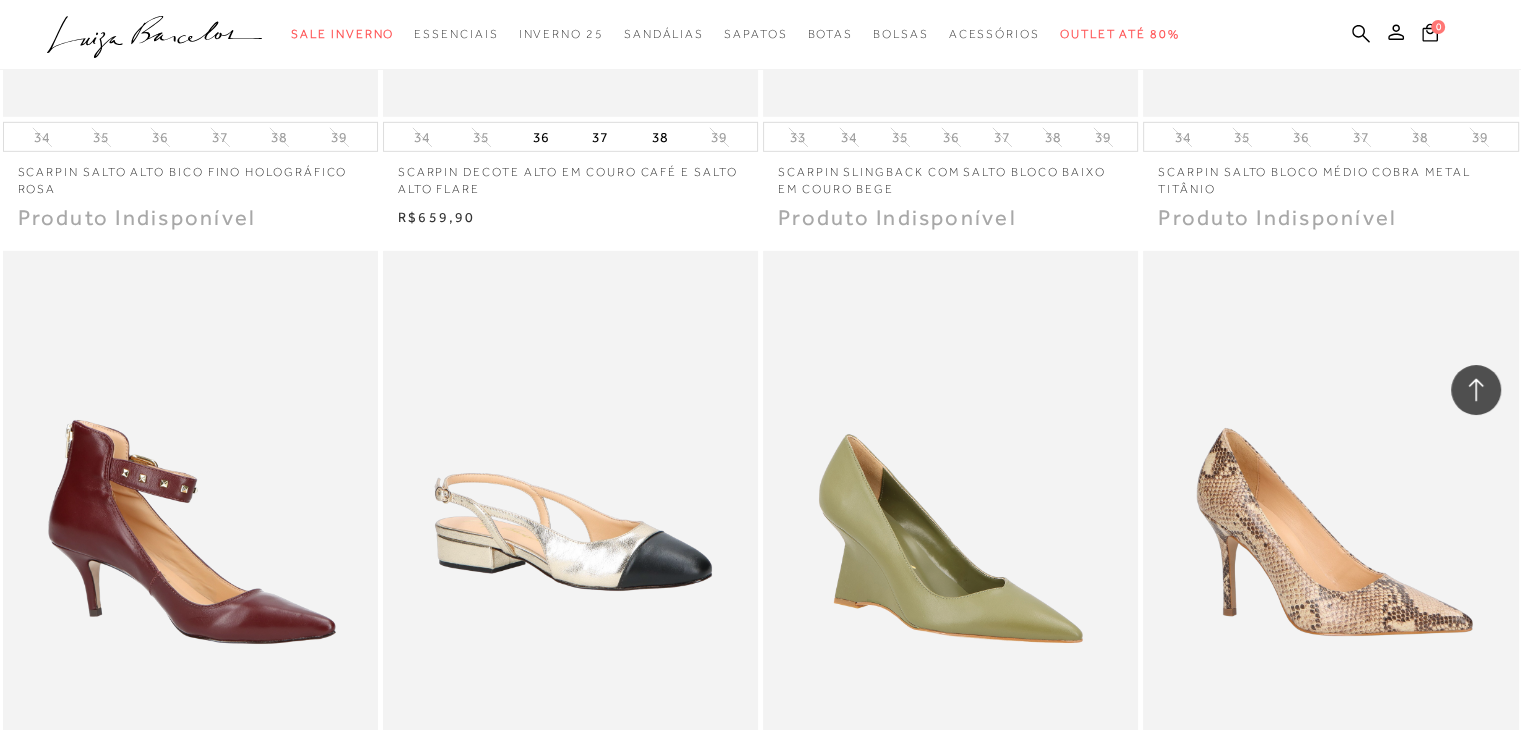scroll, scrollTop: 36600, scrollLeft: 0, axis: vertical 